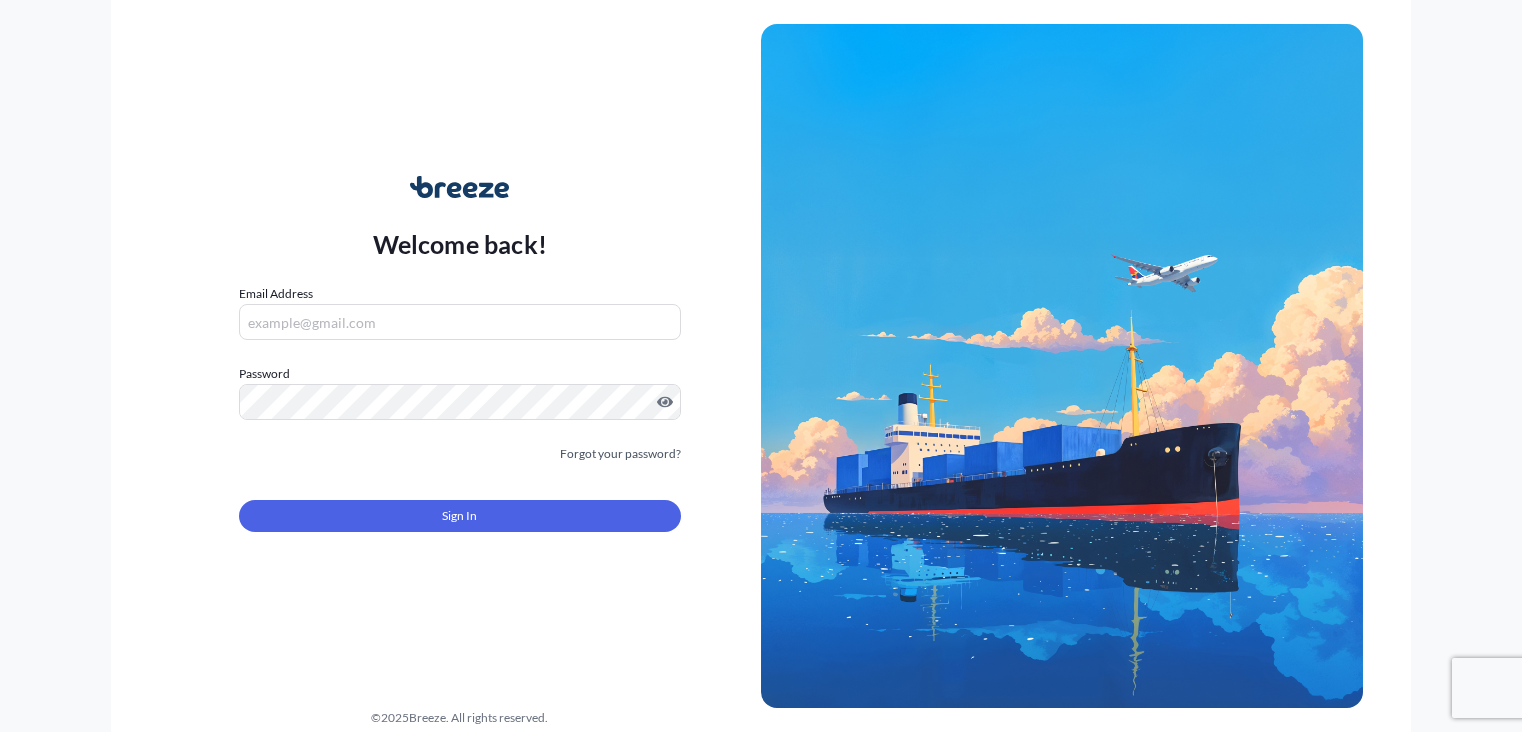 scroll, scrollTop: 0, scrollLeft: 0, axis: both 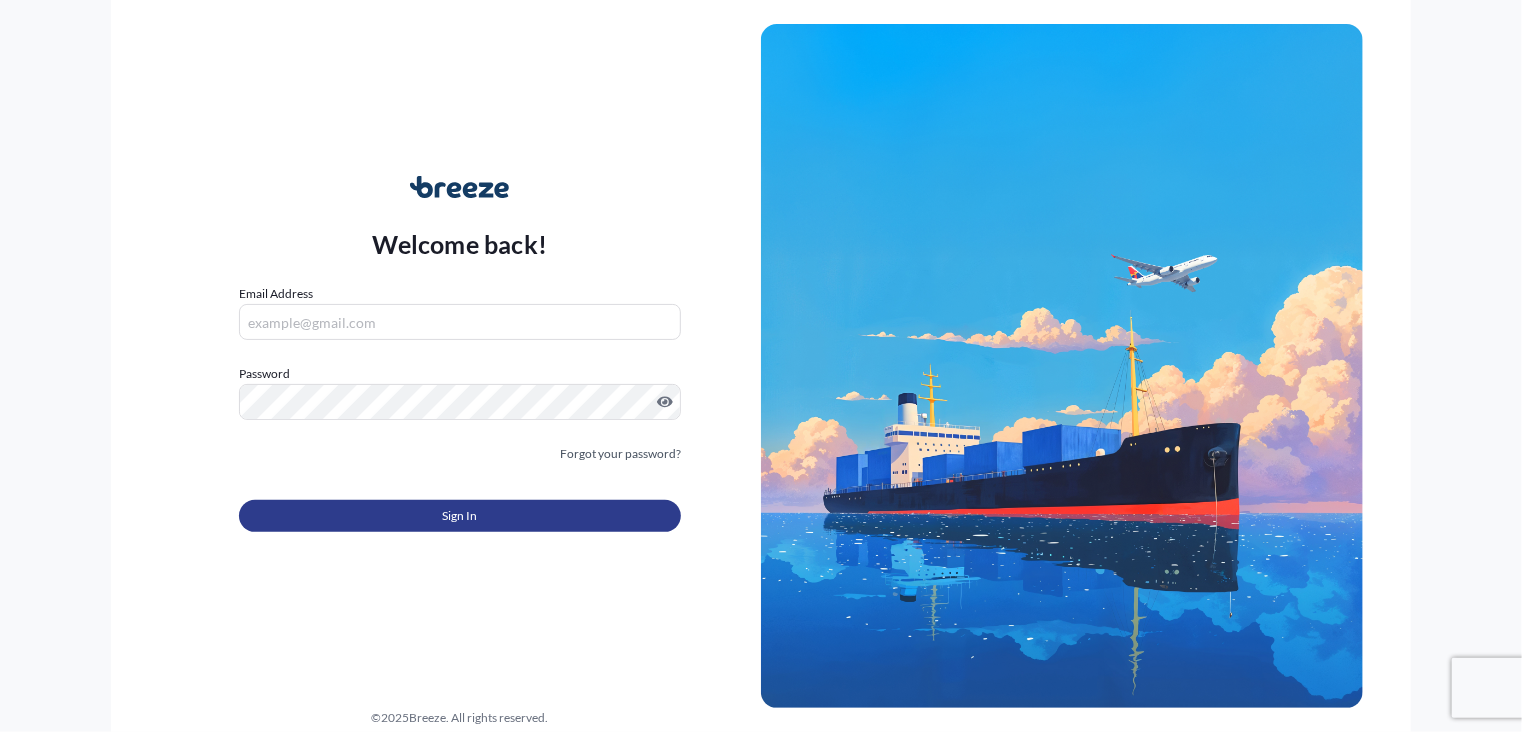 type on "[EMAIL]" 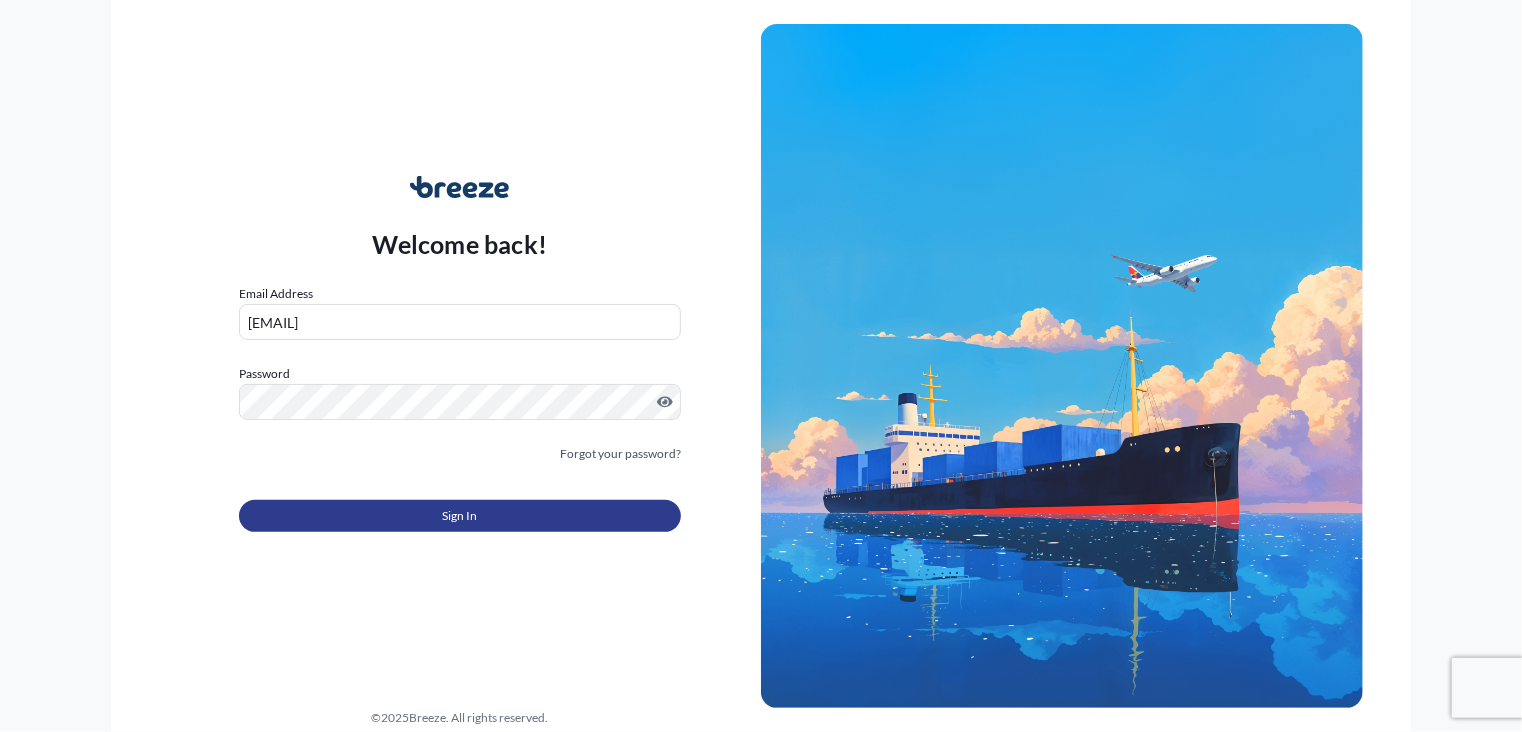 click on "Sign In" at bounding box center [460, 516] 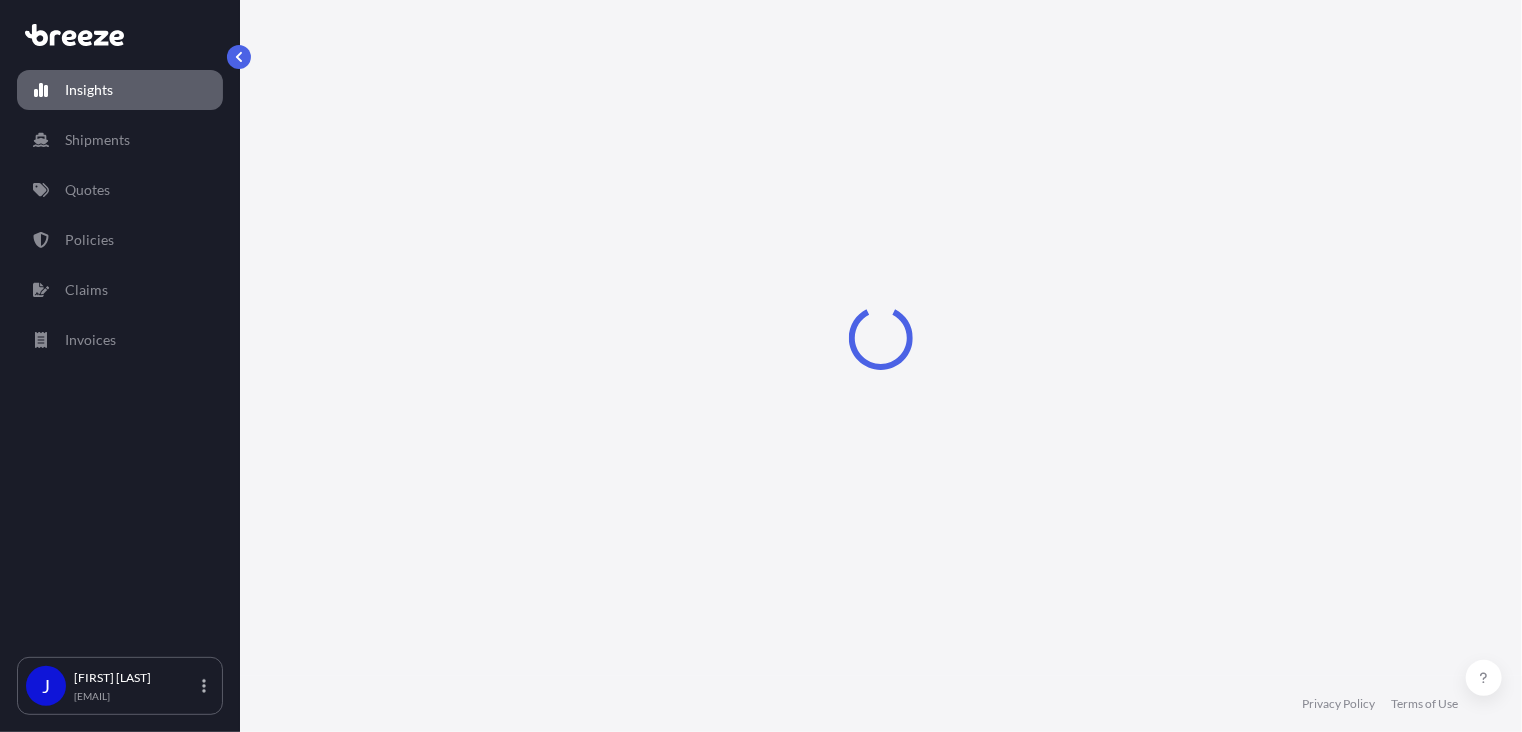select on "2025" 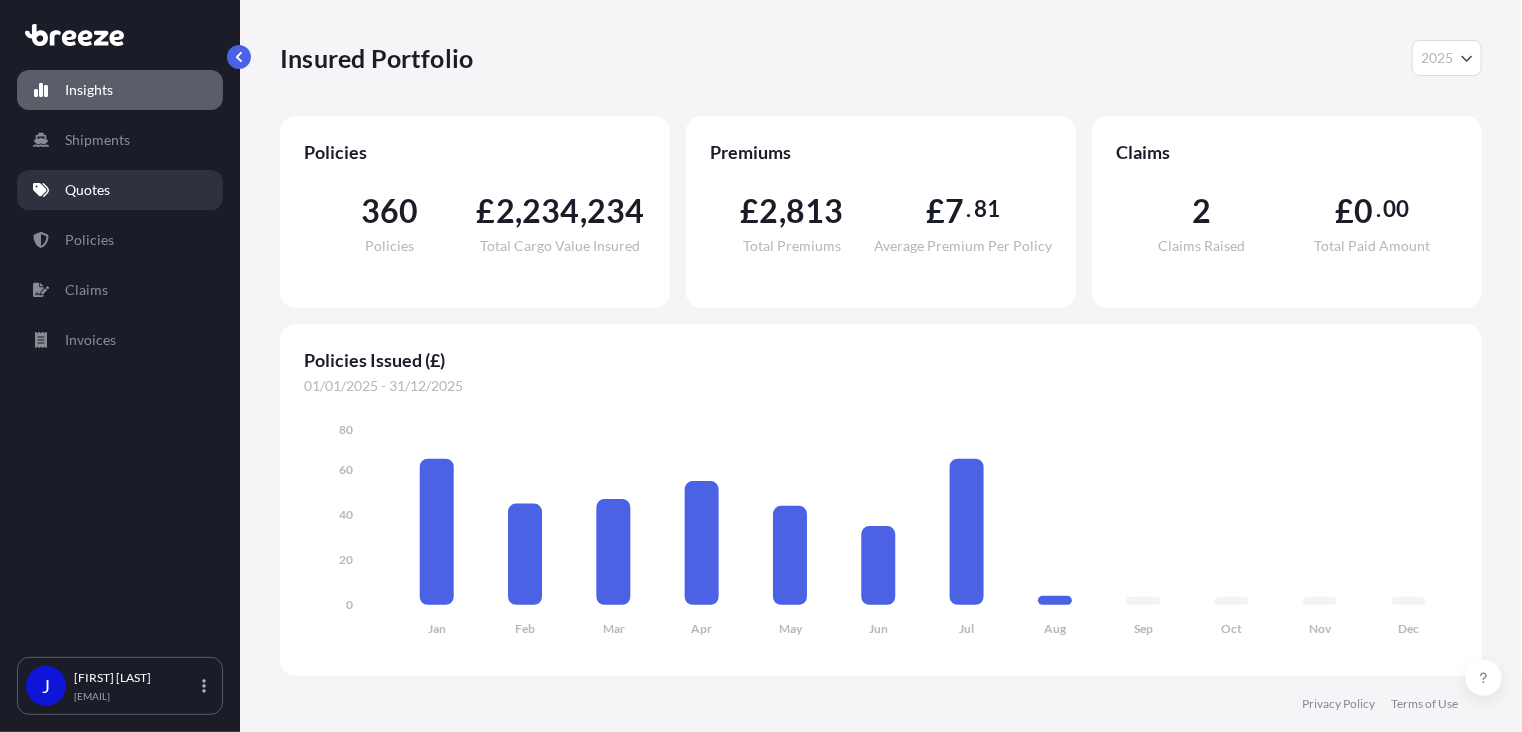 click on "Quotes" at bounding box center [120, 190] 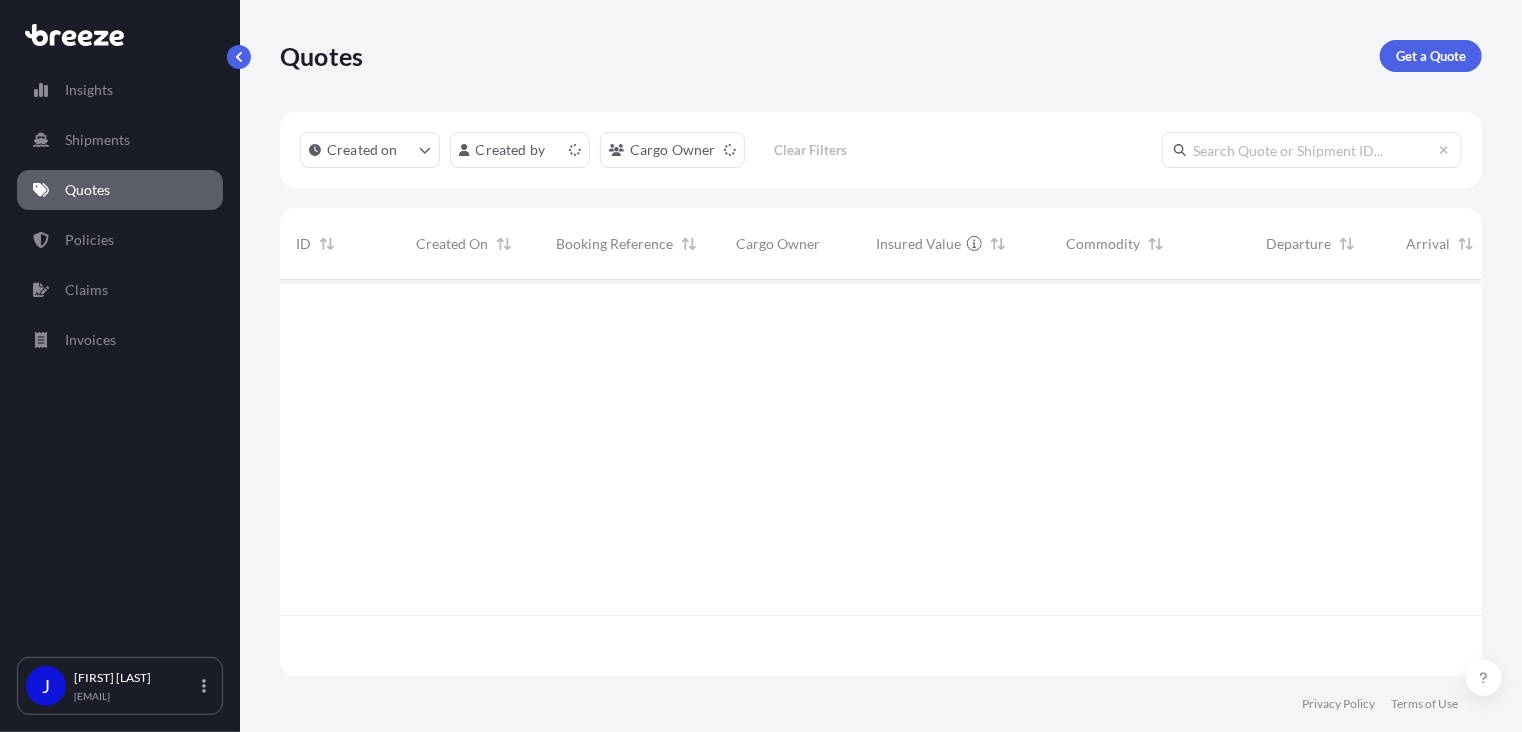scroll, scrollTop: 16, scrollLeft: 16, axis: both 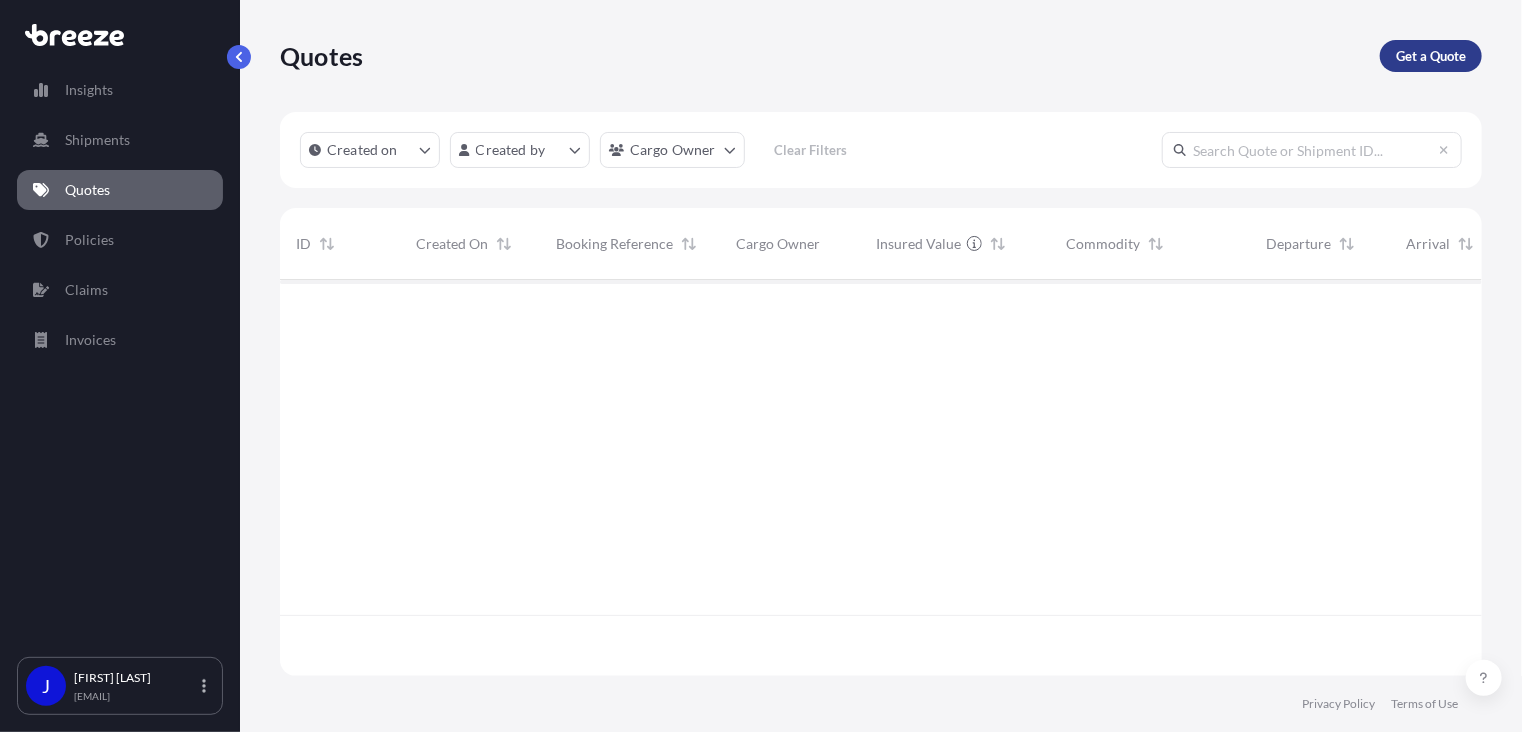 click on "Get a Quote" at bounding box center [1431, 56] 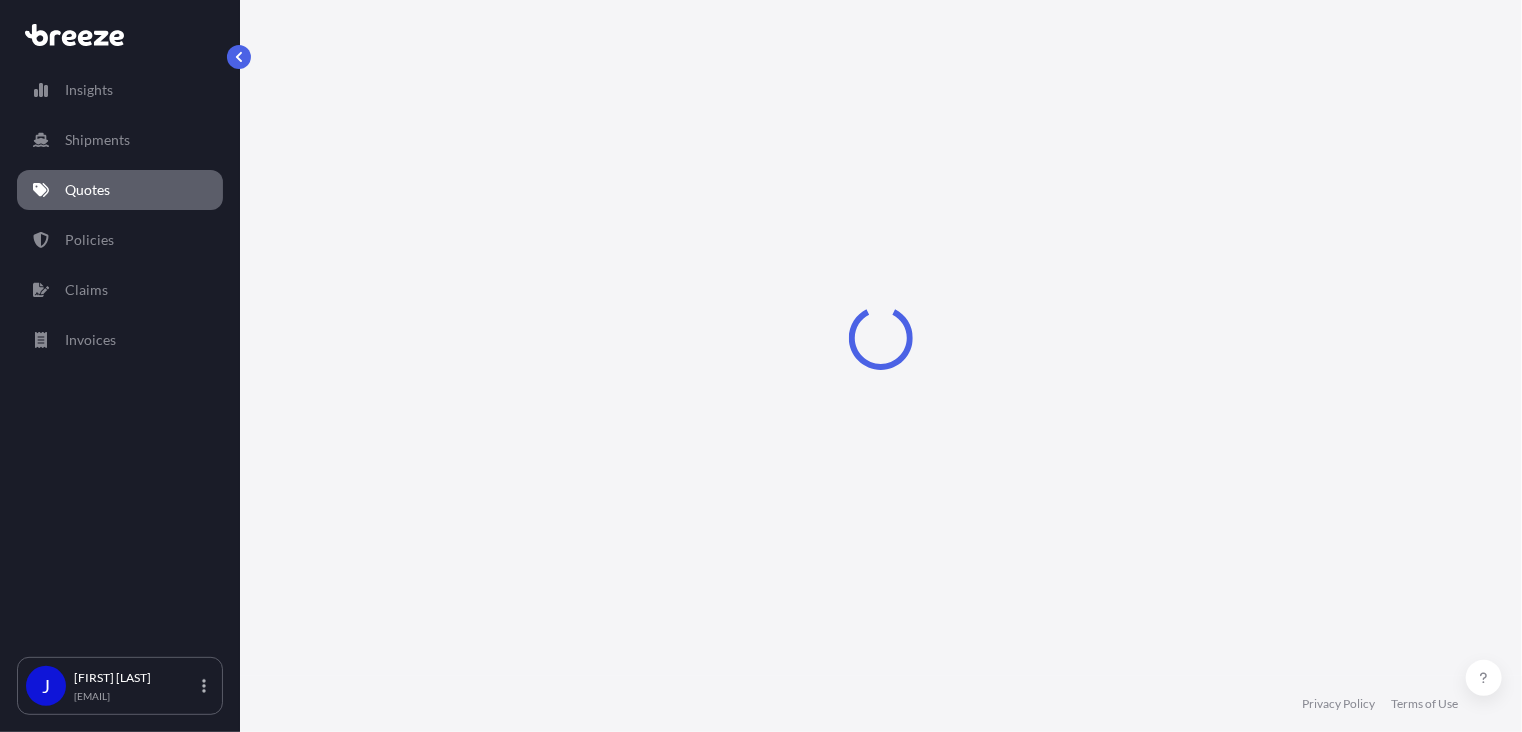 select on "Sea" 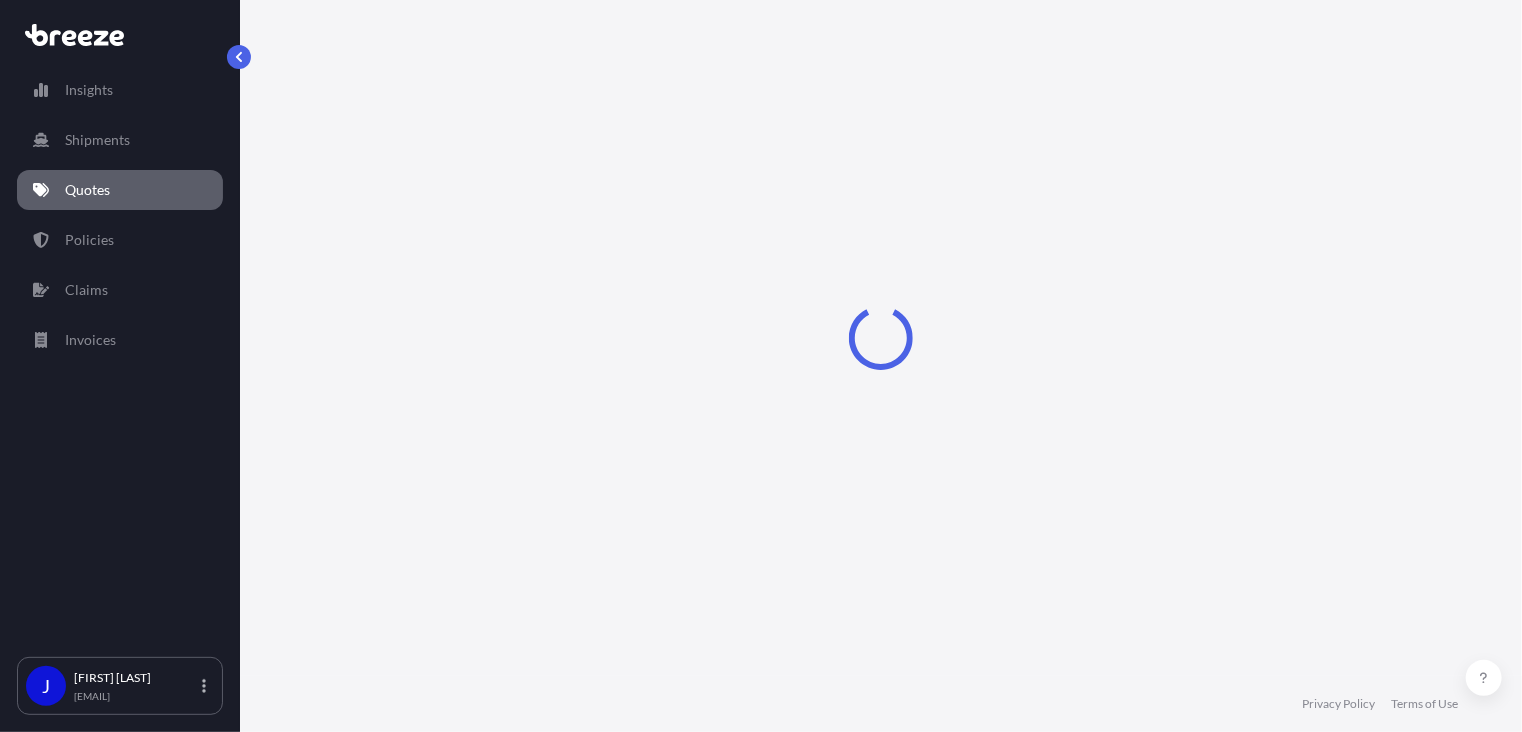select on "1" 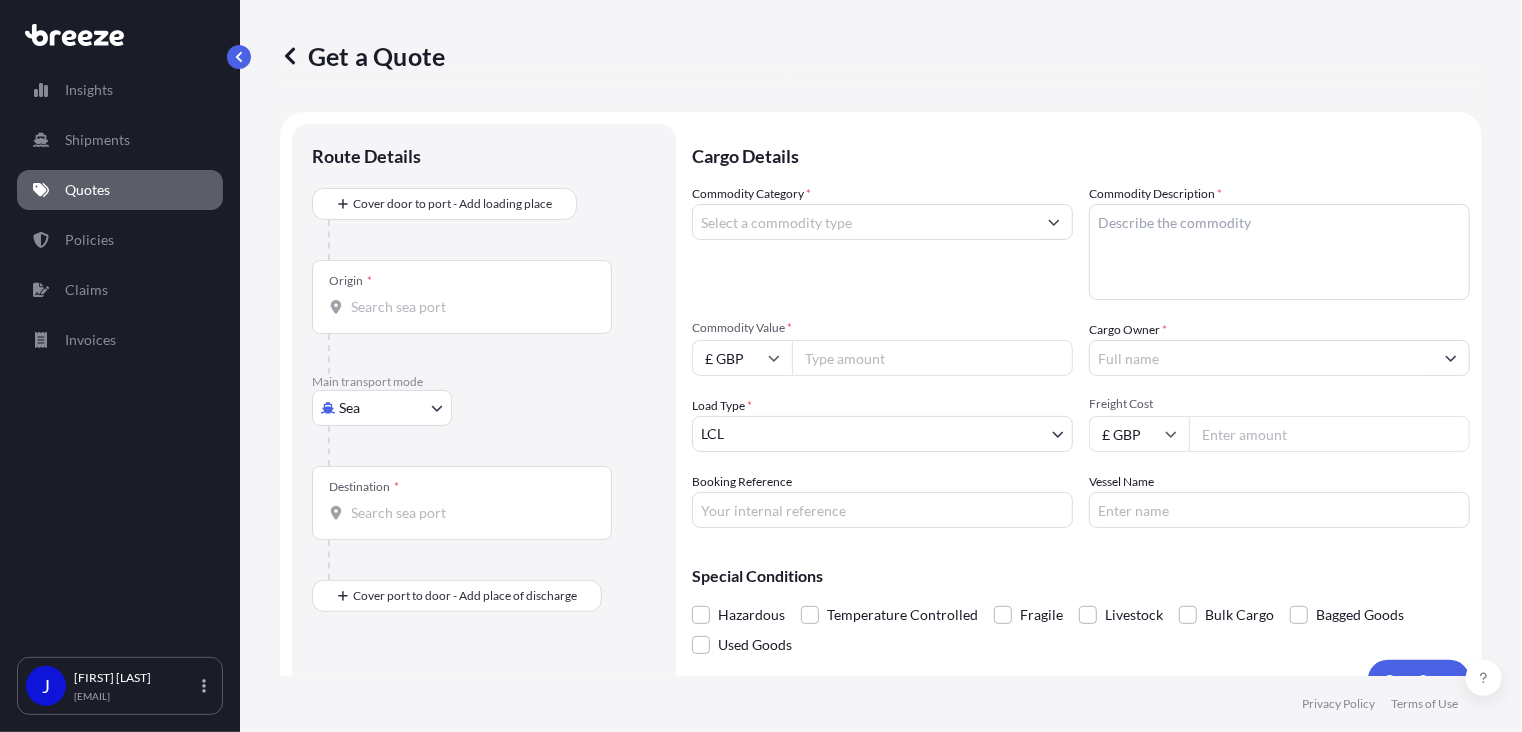 scroll, scrollTop: 32, scrollLeft: 0, axis: vertical 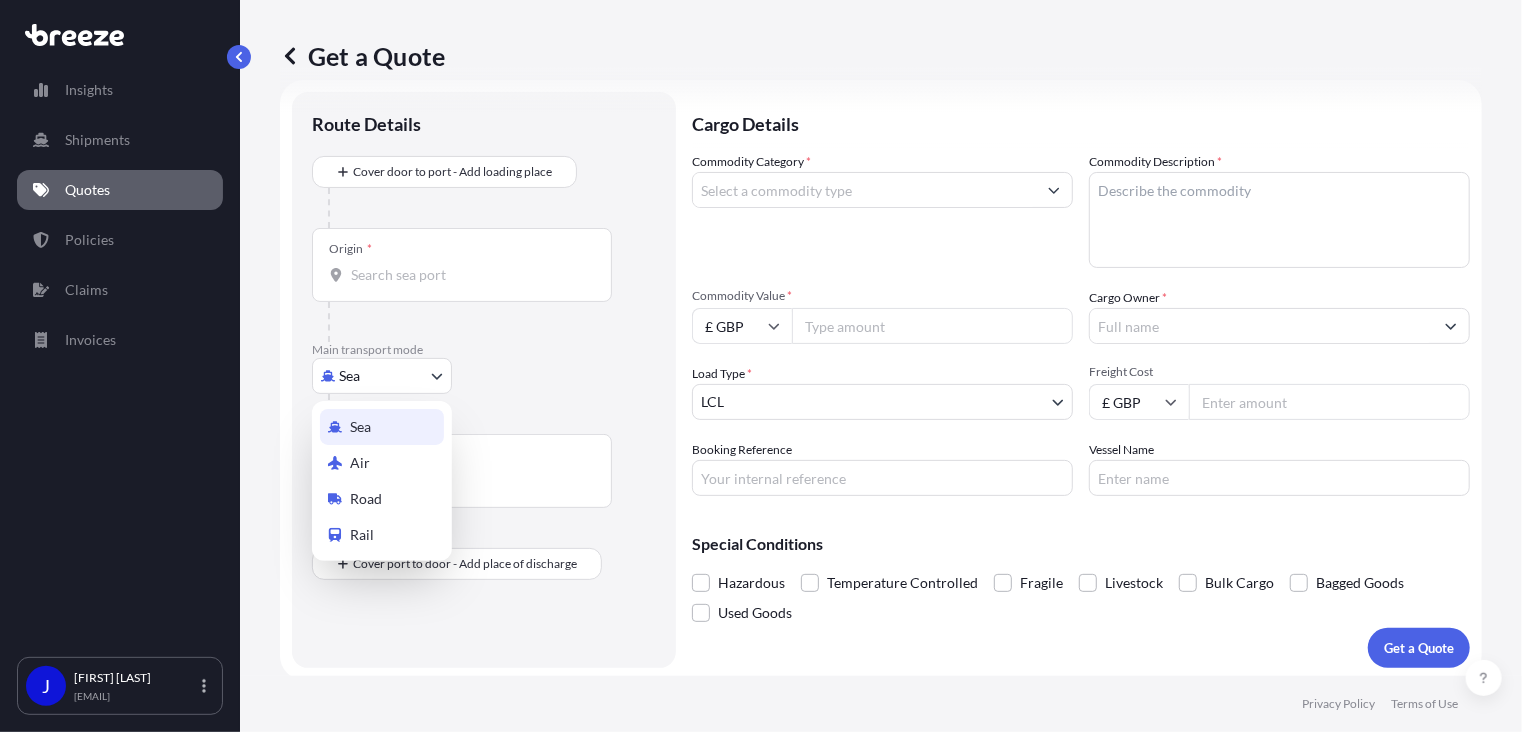 click on "Quote 495941 Get a Quote Route Details Cover door to port - Add loading place Place of loading Road Road Rail Origin * Main transport mode Sea Sea Air Road Rail Destination * Cover port to door - Add place of discharge Road Road Rail Place of Discharge Cargo Details Commodity Category * Commodity Description * Commodity Value * £ GBP Cargo Owner * Load Type * LCL LCL FCL Freight Cost £ GBP Booking Reference Vessel Name Special Conditions Hazardous Temperature Controlled Fragile Livestock Bulk Cargo Bagged Goods Used Goods Get a Quote Privacy Policy Terms of Use
0 Sea Air Road Rail" at bounding box center [761, 366] 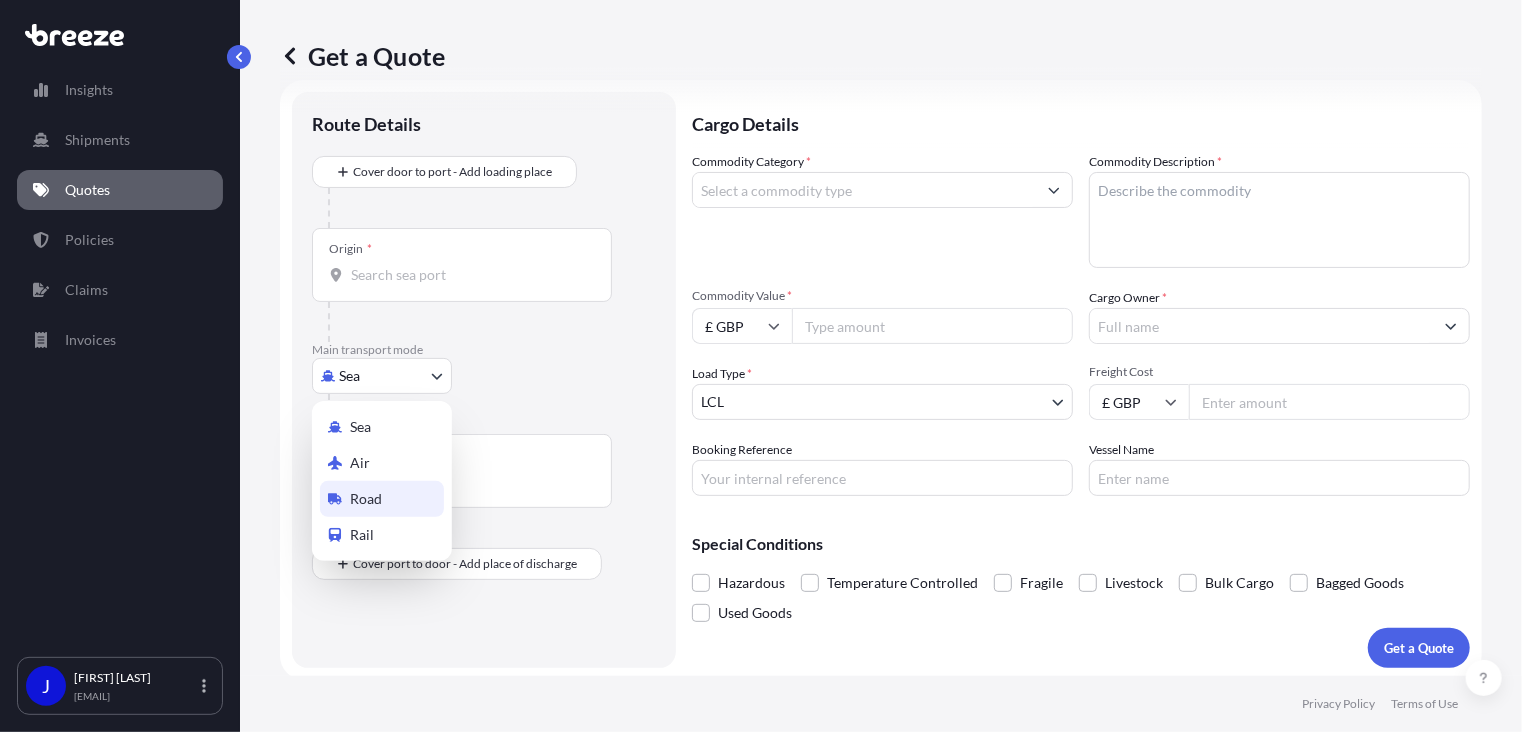 click on "Road" at bounding box center [366, 499] 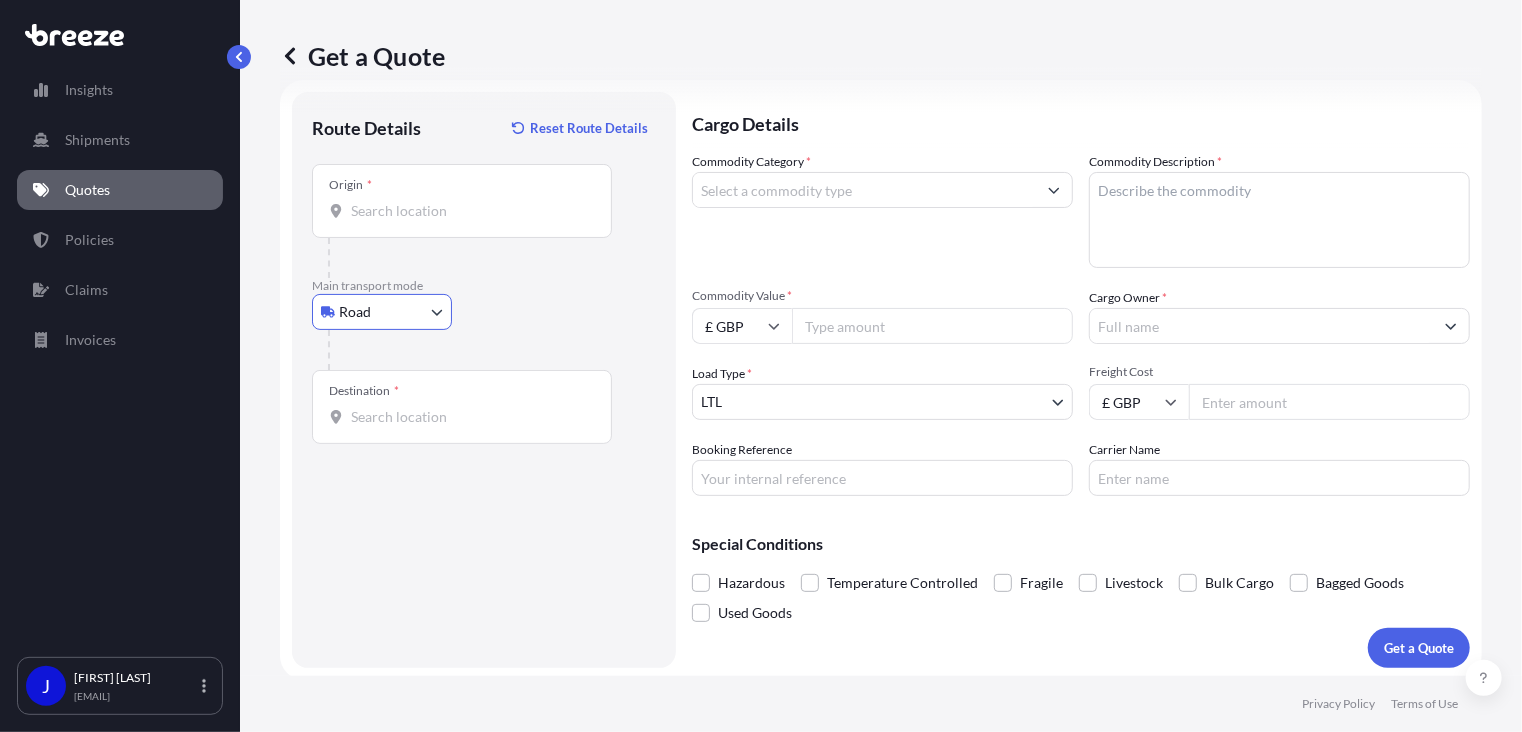 click on "Origin *" at bounding box center [462, 201] 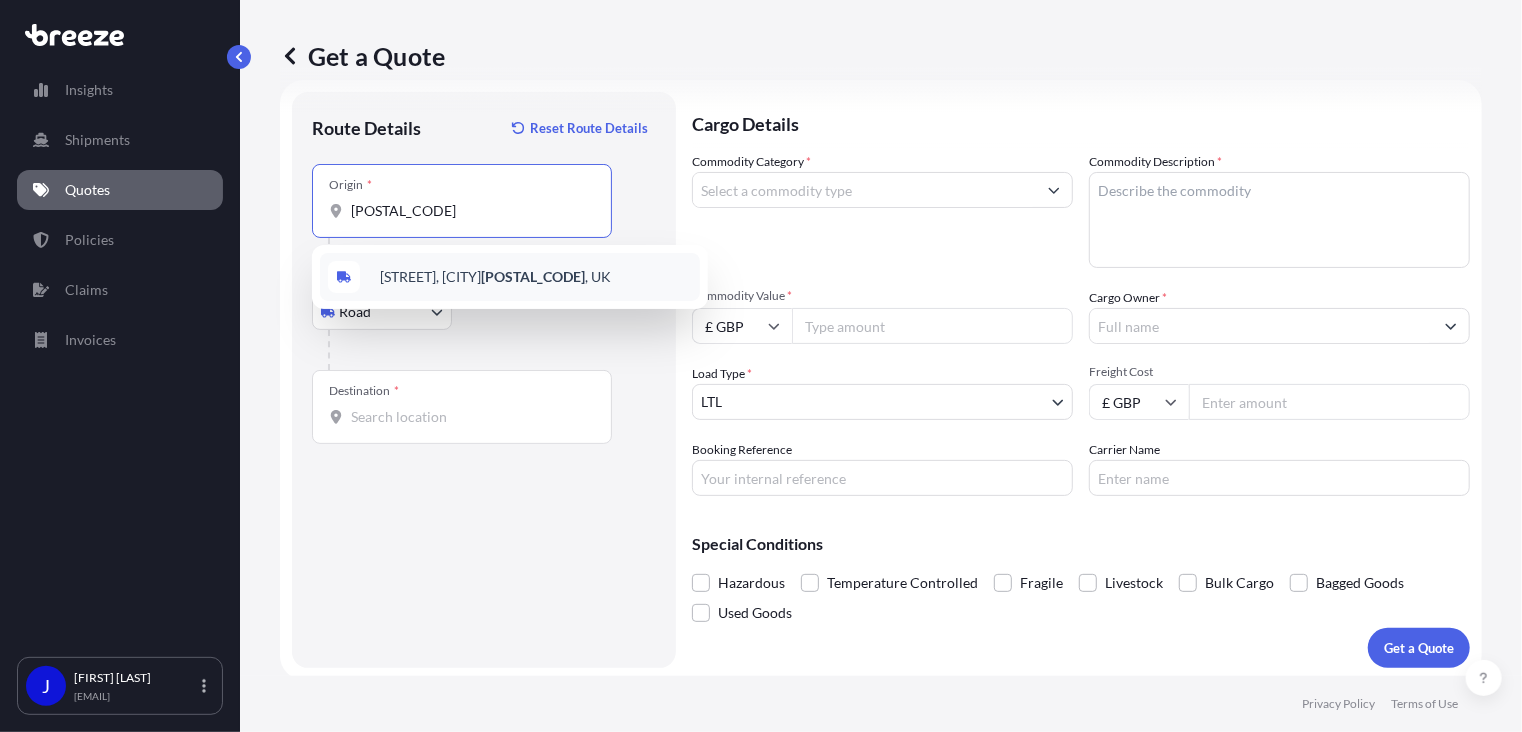 click on "[STREET], [CITY]  [POSTAL_CODE] , [COUNTRY]" at bounding box center (510, 277) 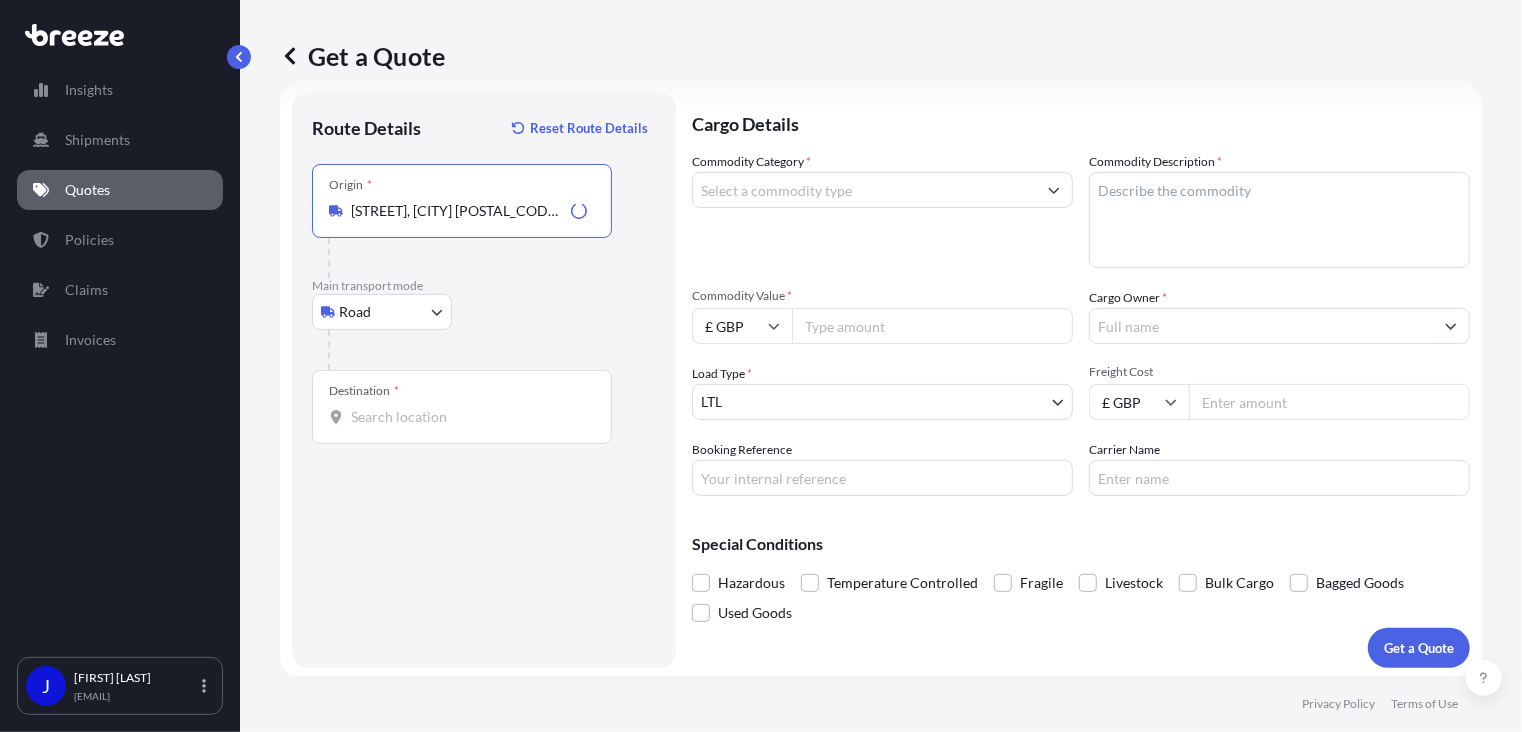 type on "[STREET], [CITY] [POSTAL_CODE], [COUNTRY]" 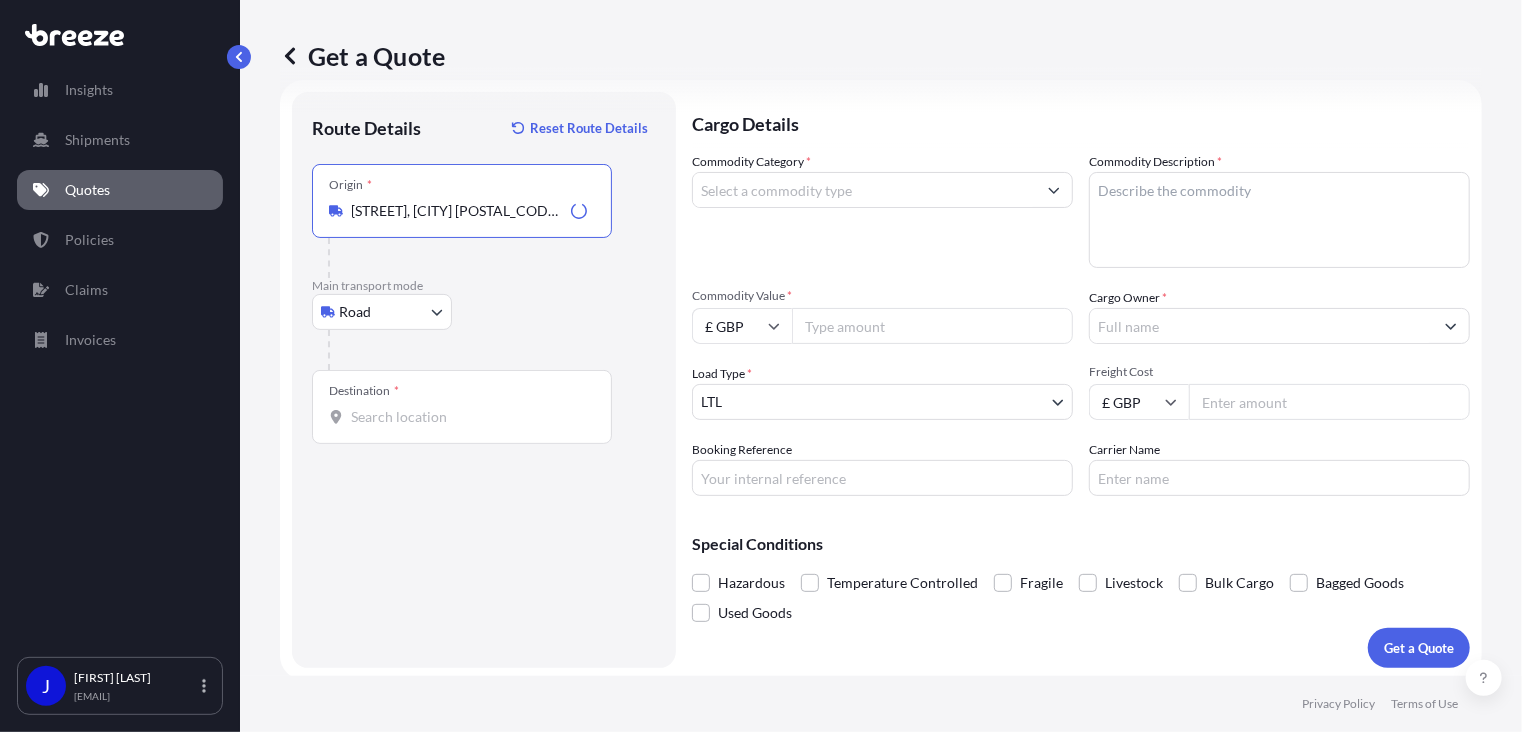 click on "Destination *" at bounding box center [469, 417] 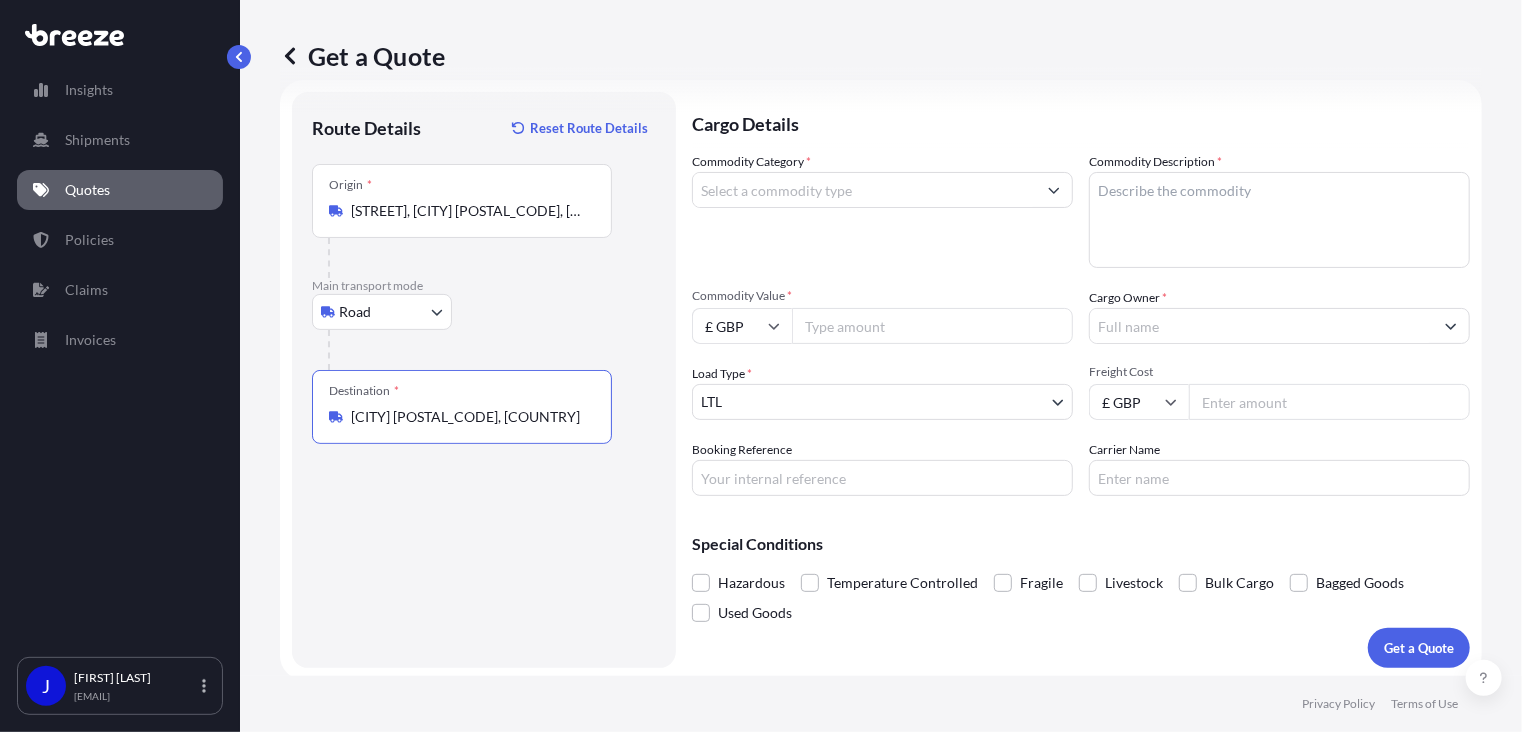 type on "[CITY] [POSTAL_CODE], [COUNTRY]" 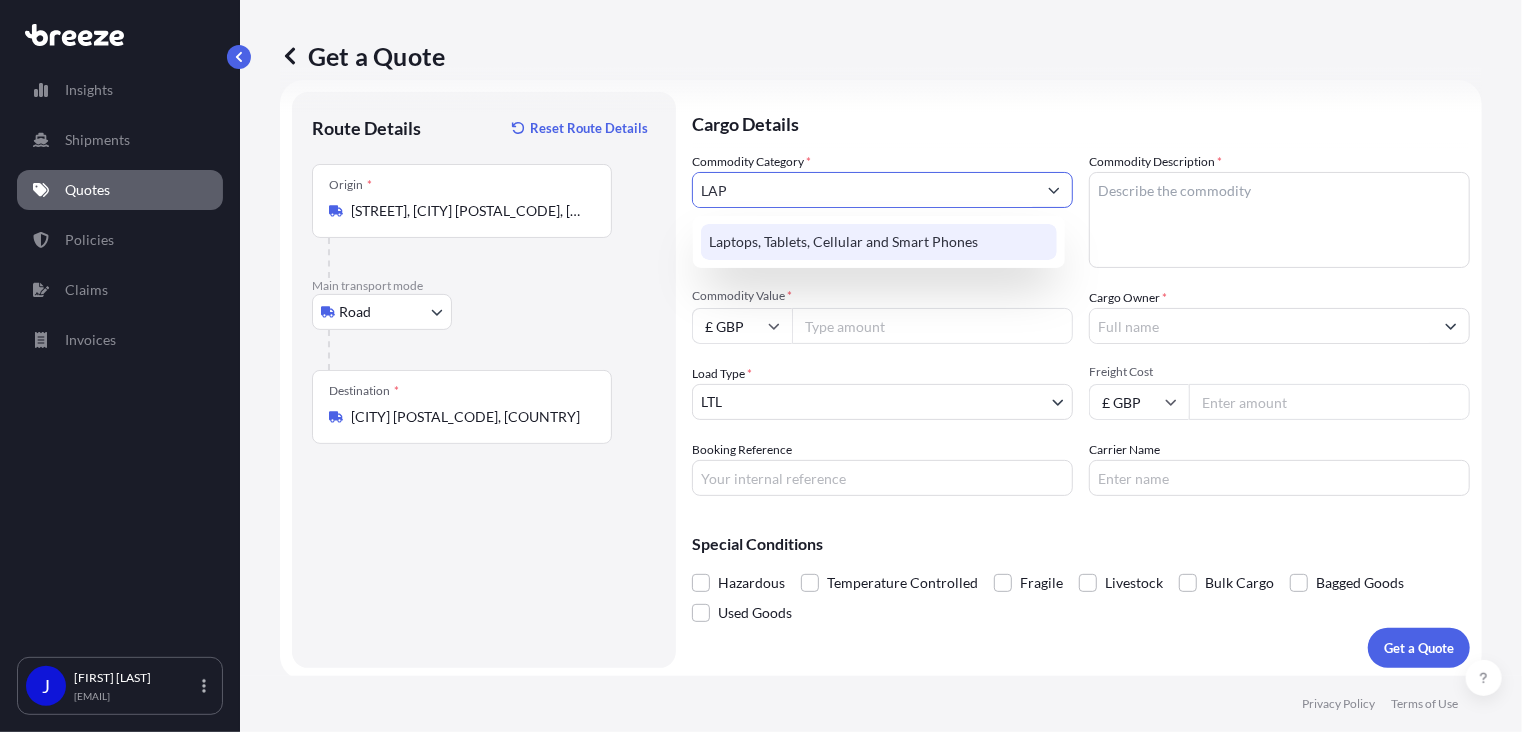 click on "Laptops, Tablets, Cellular and Smart Phones" at bounding box center [879, 242] 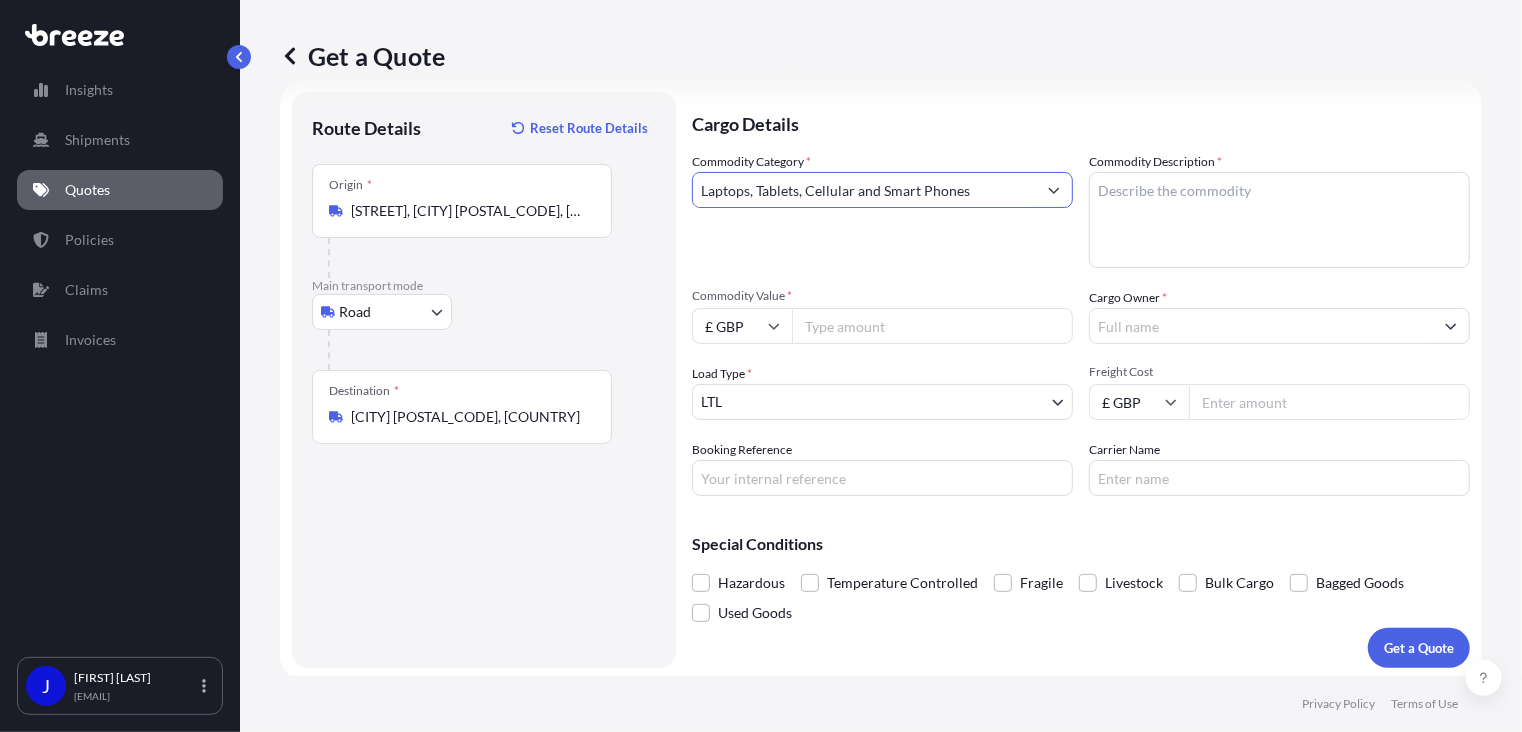type on "Laptops, Tablets, Cellular and Smart Phones" 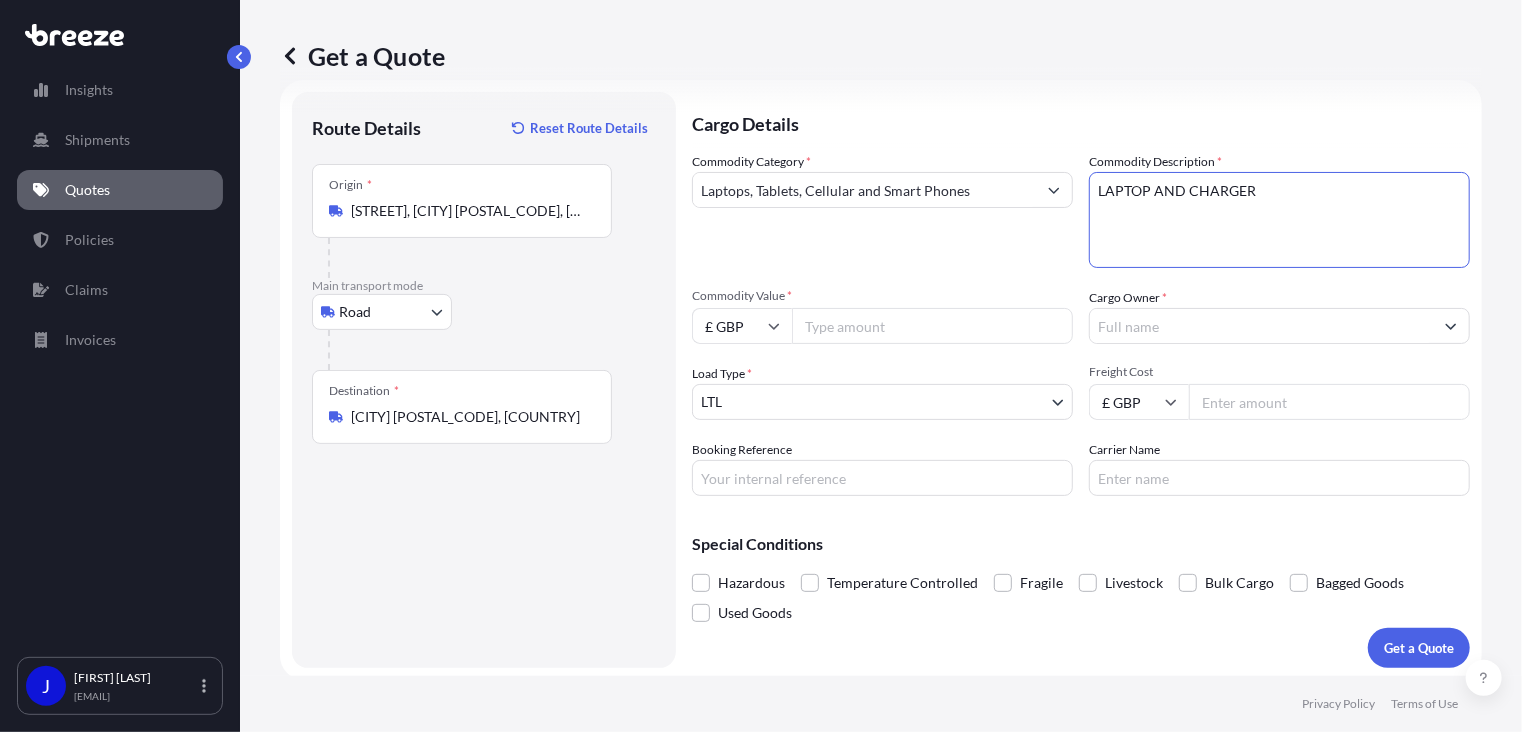type on "LAPTOP AND CHARGER" 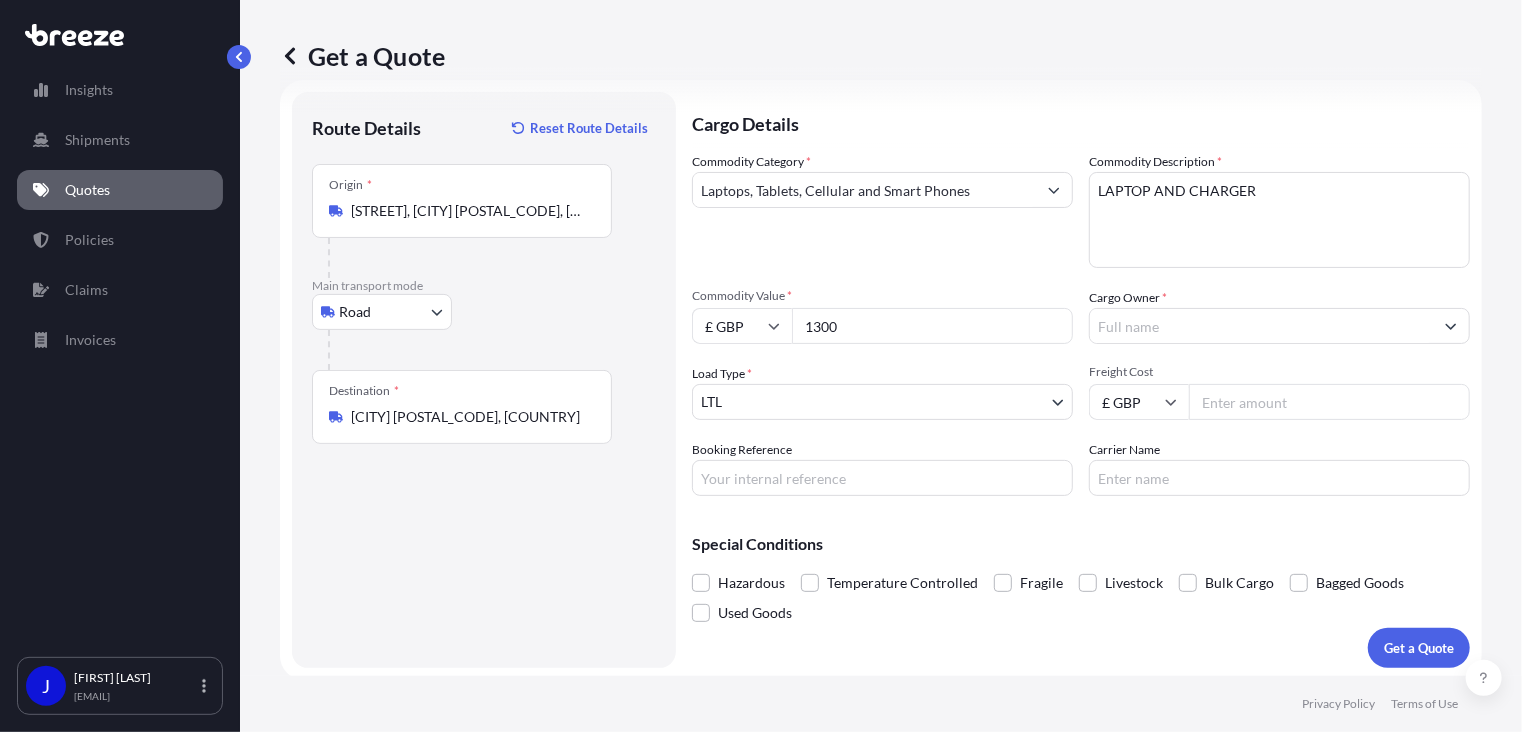 type on "1300" 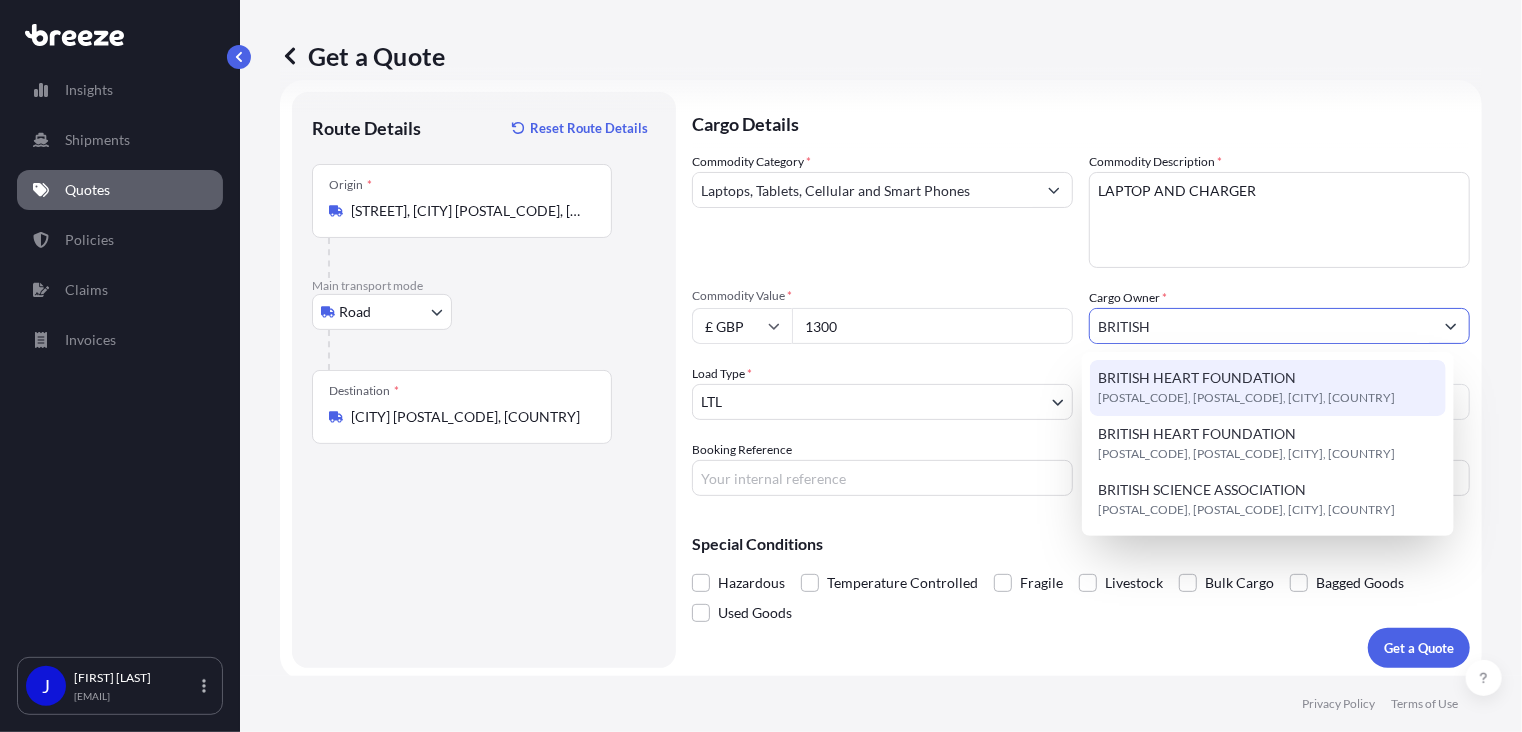click on "BRITISH HEART FOUNDATION" at bounding box center [1197, 378] 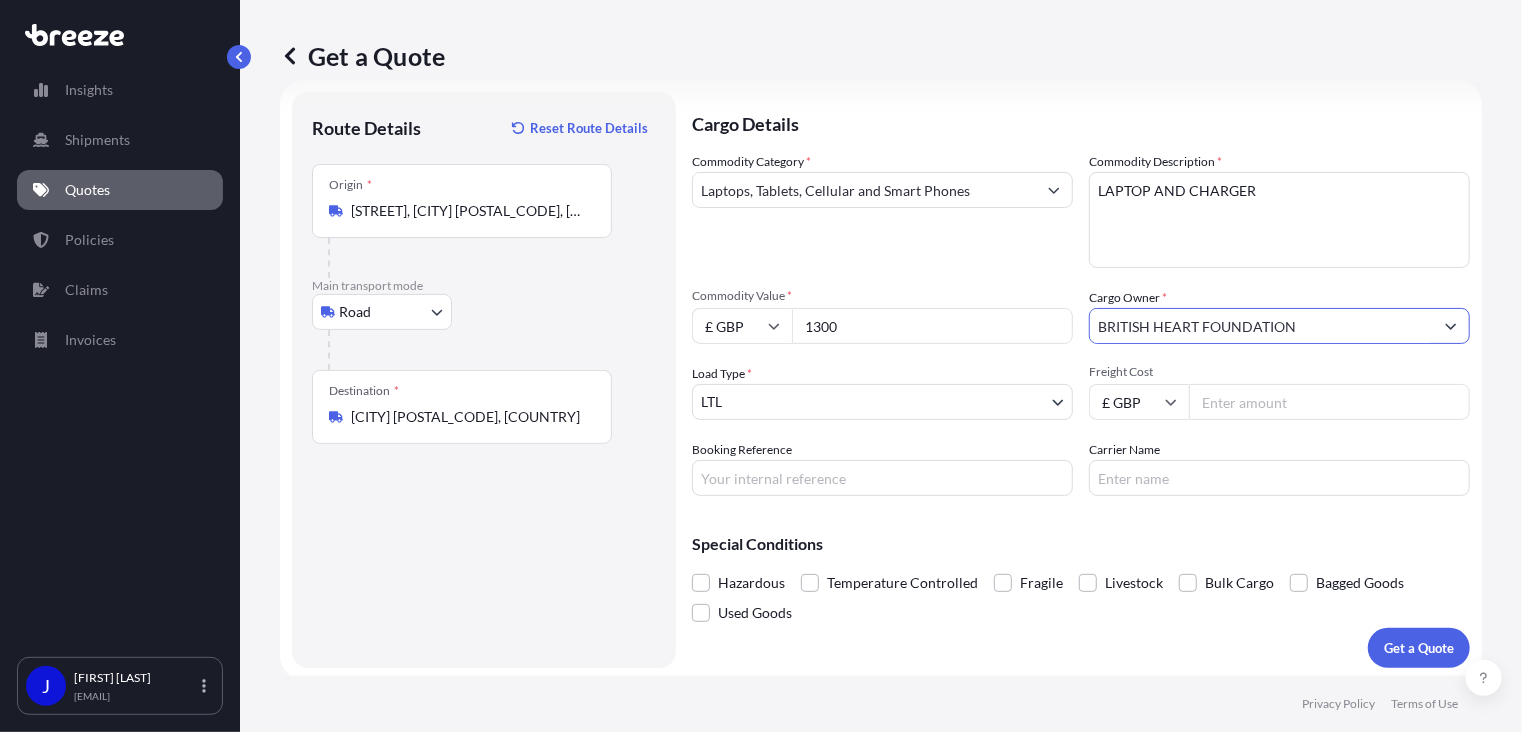 type on "BRITISH HEART FOUNDATION" 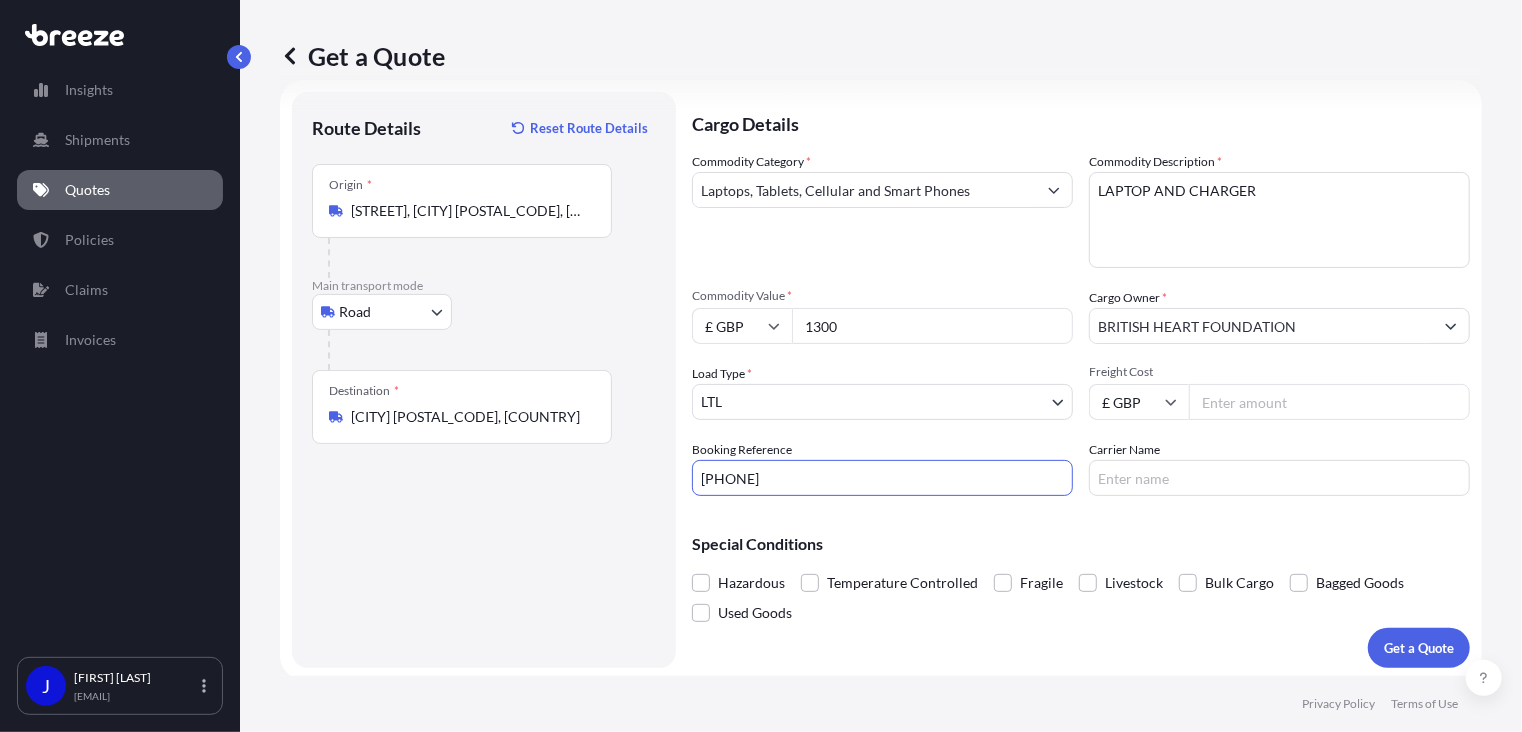 type on "[PHONE]" 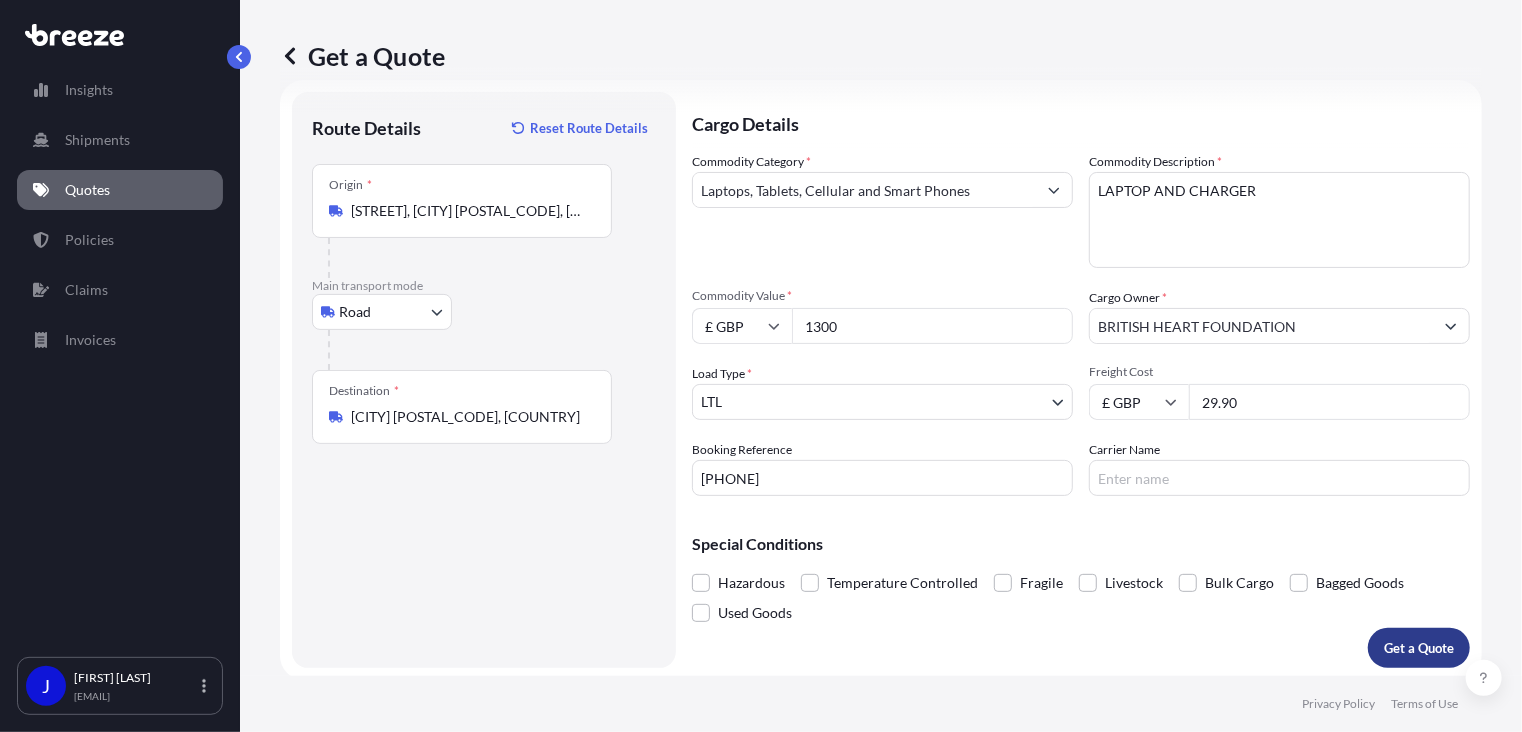 type on "29.90" 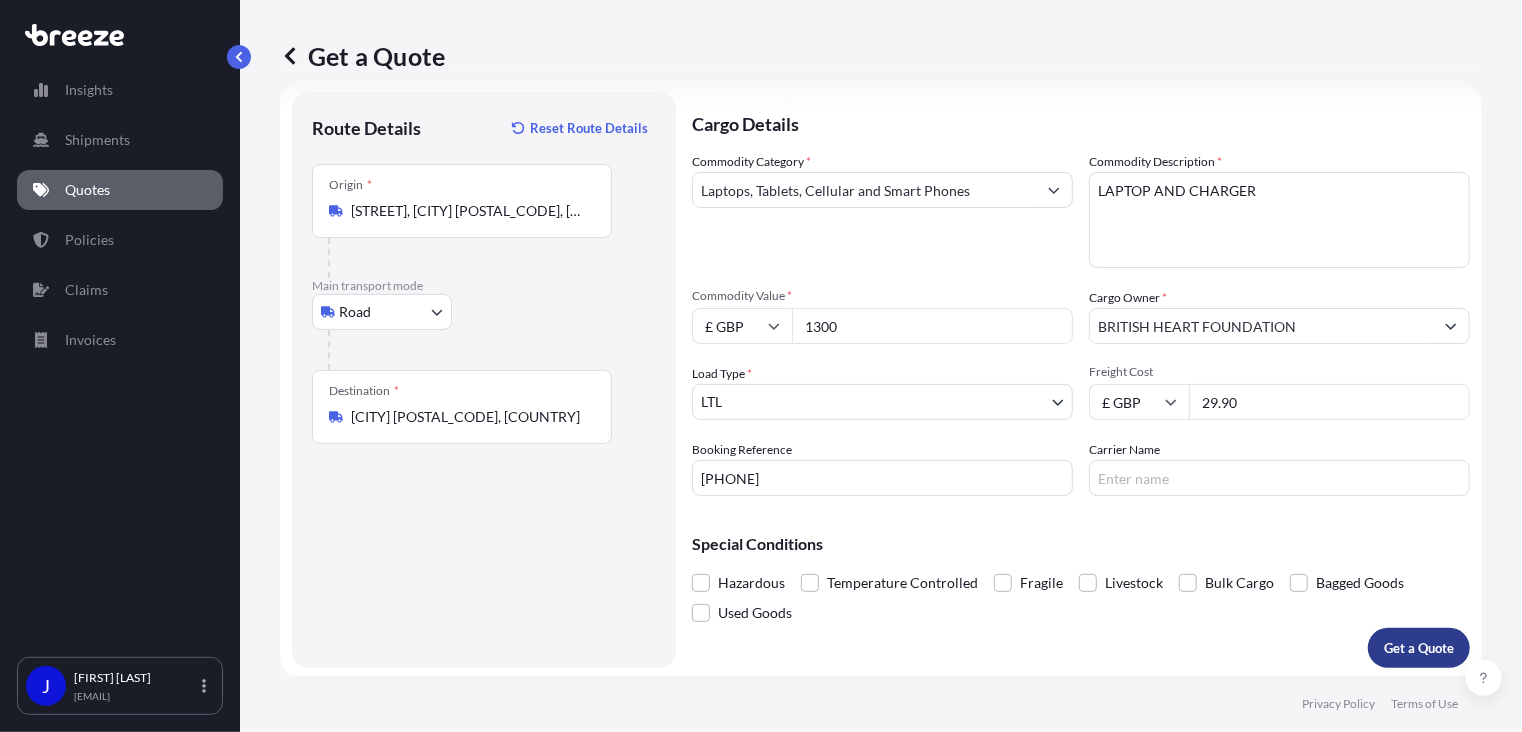 click on "Get a Quote" at bounding box center [1419, 648] 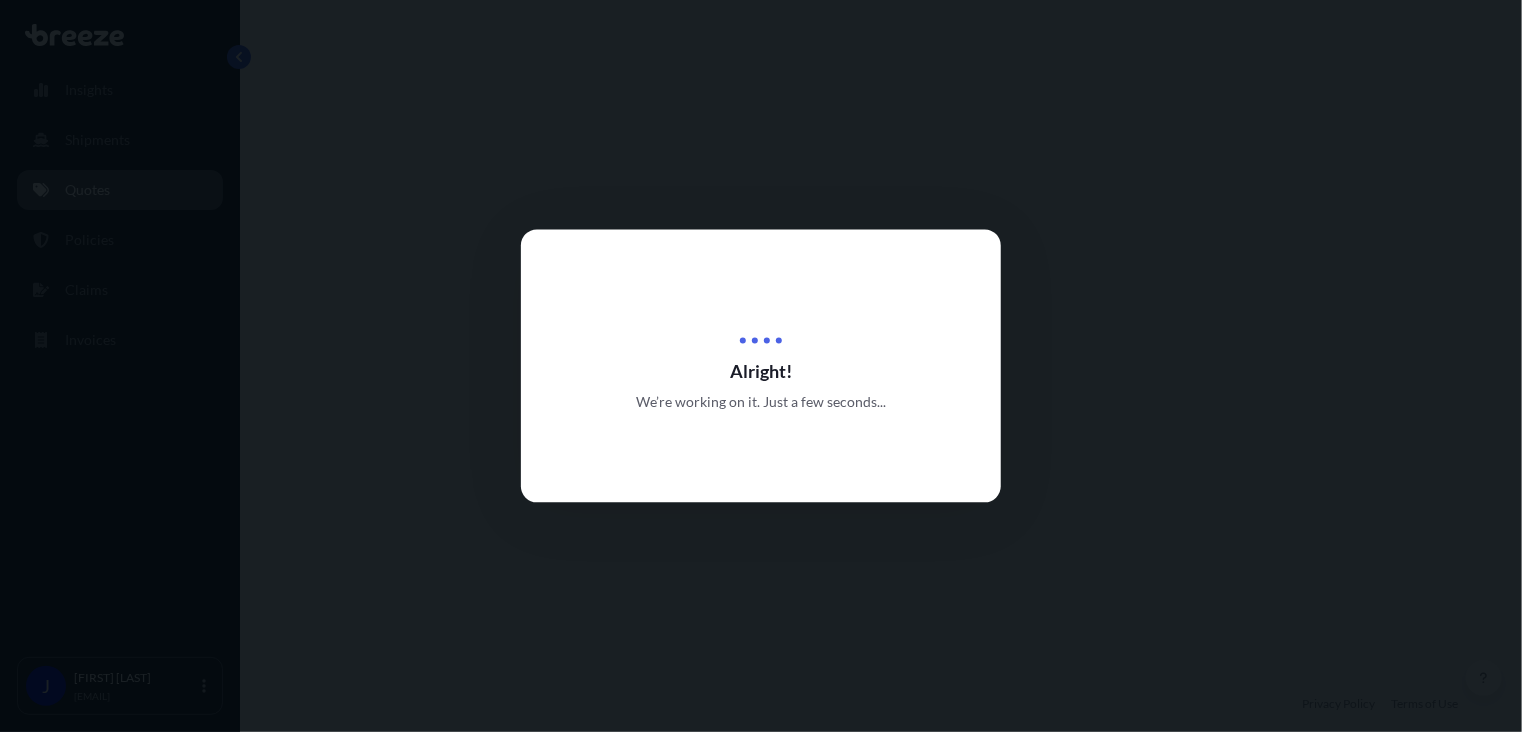 scroll, scrollTop: 0, scrollLeft: 0, axis: both 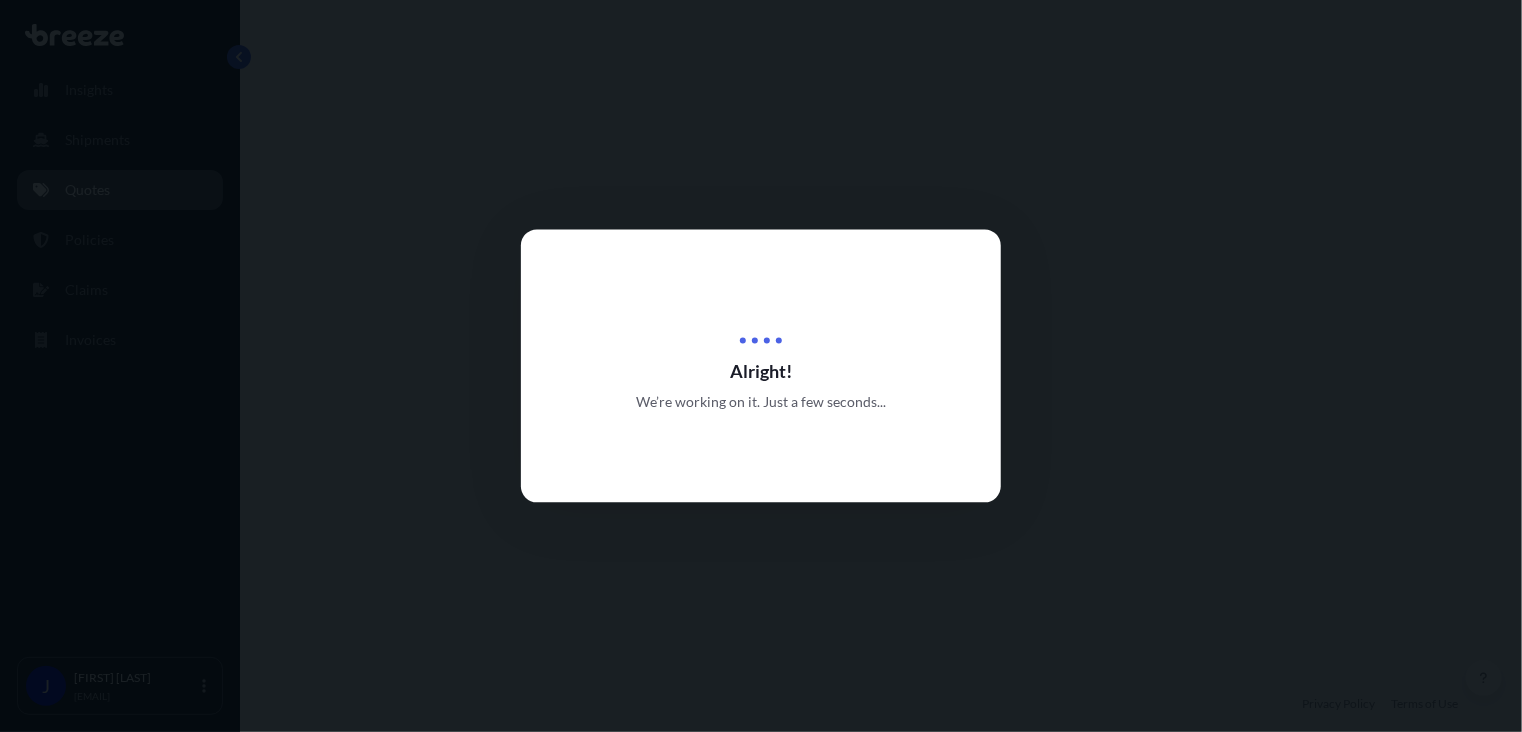 select on "Road" 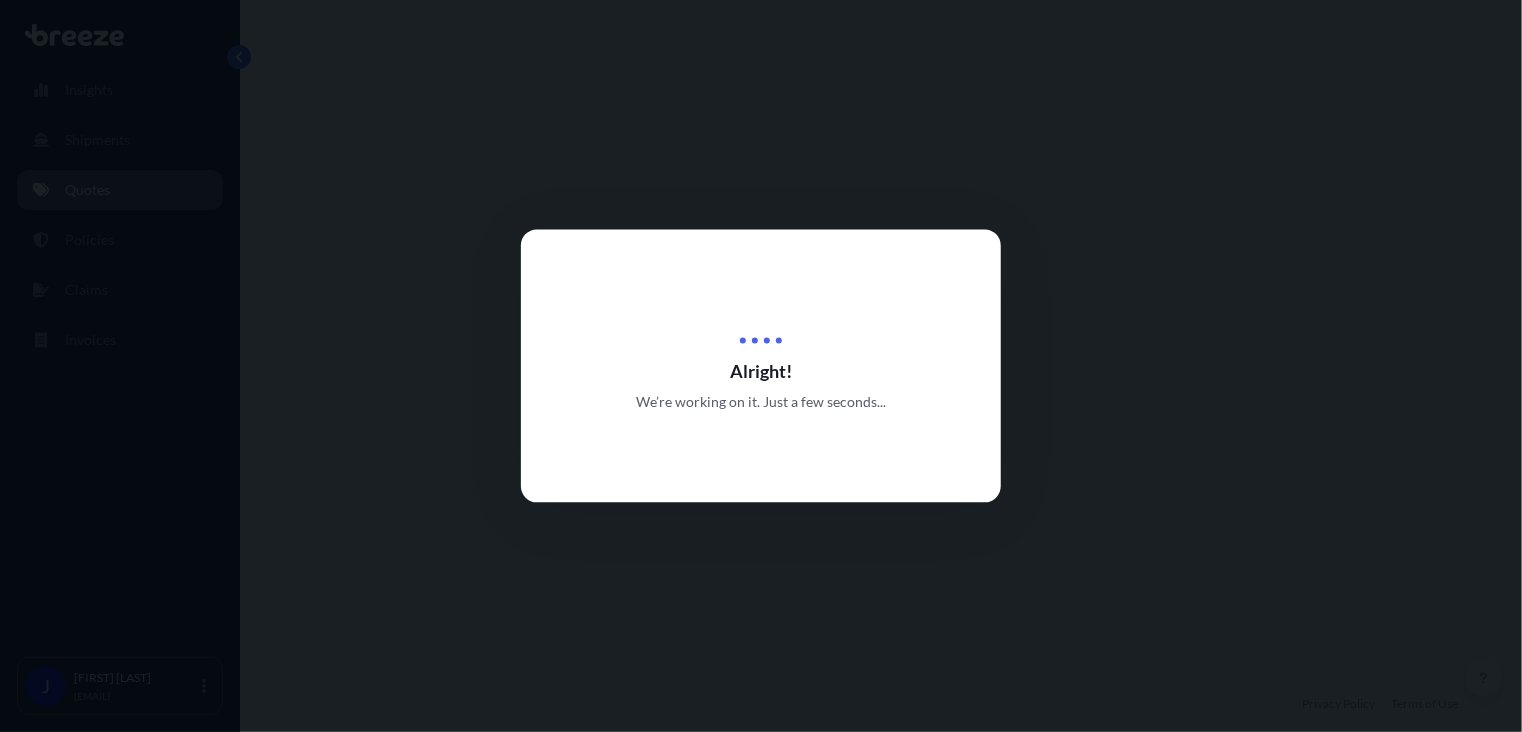select on "1" 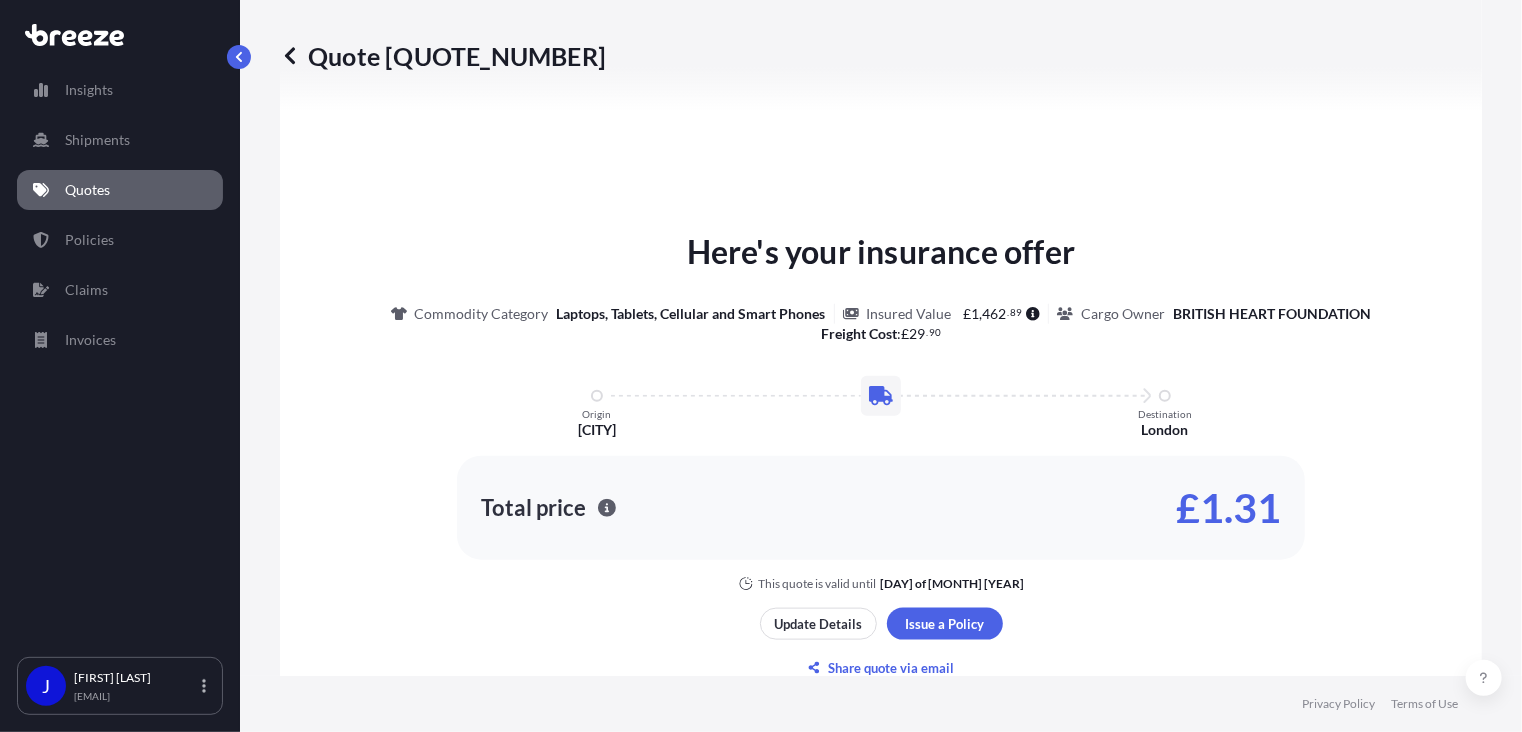 scroll, scrollTop: 1032, scrollLeft: 0, axis: vertical 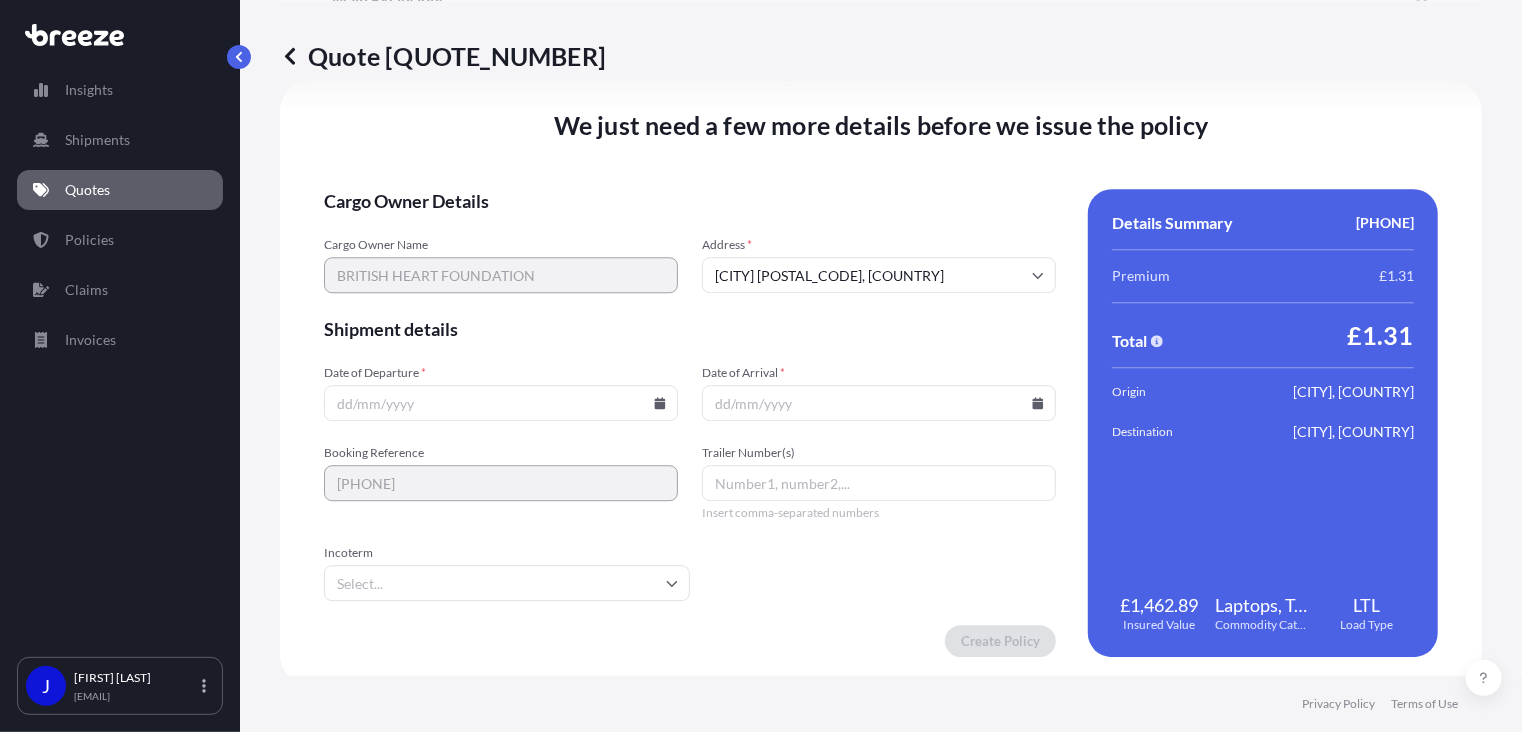 click on "Date of Departure   *" at bounding box center (501, 403) 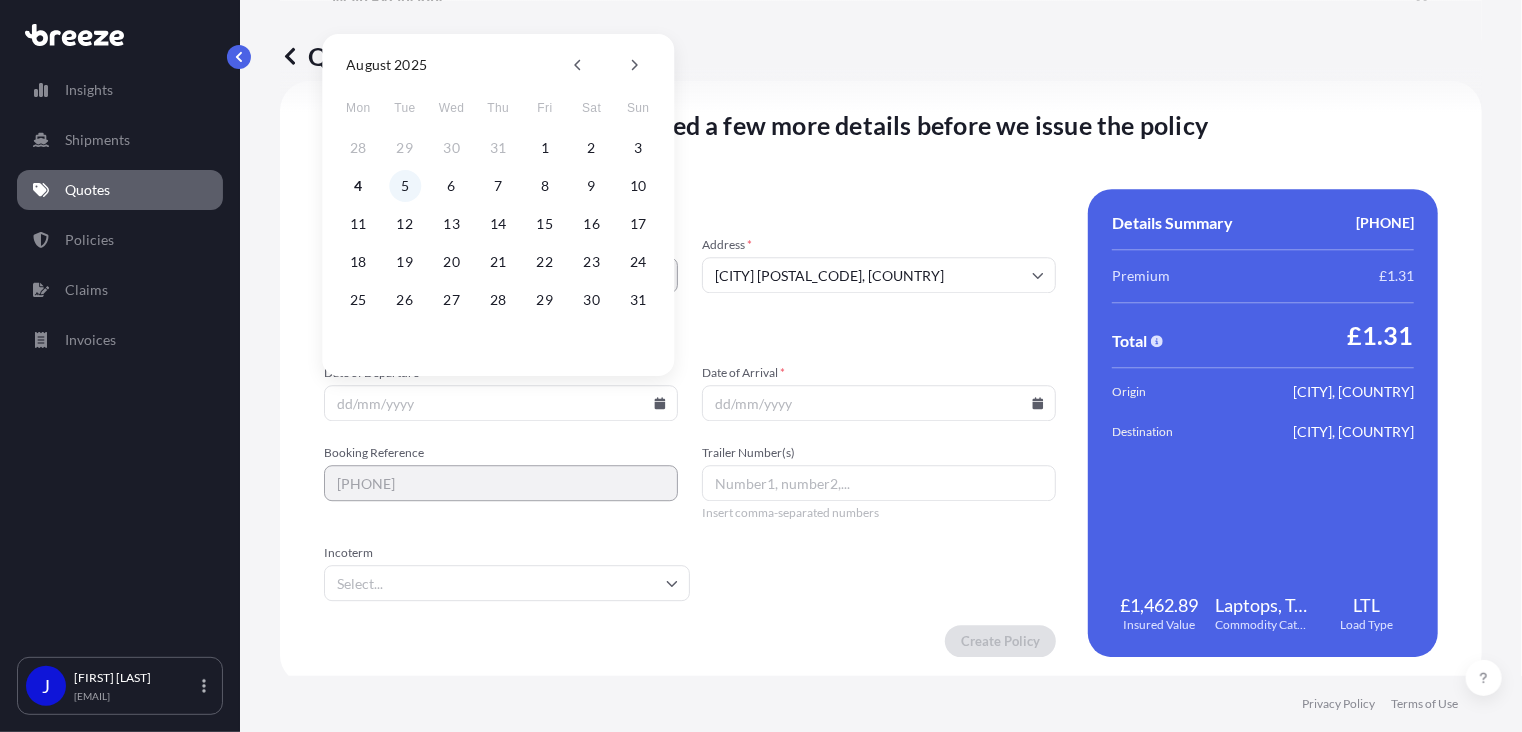 click on "5" at bounding box center [405, 186] 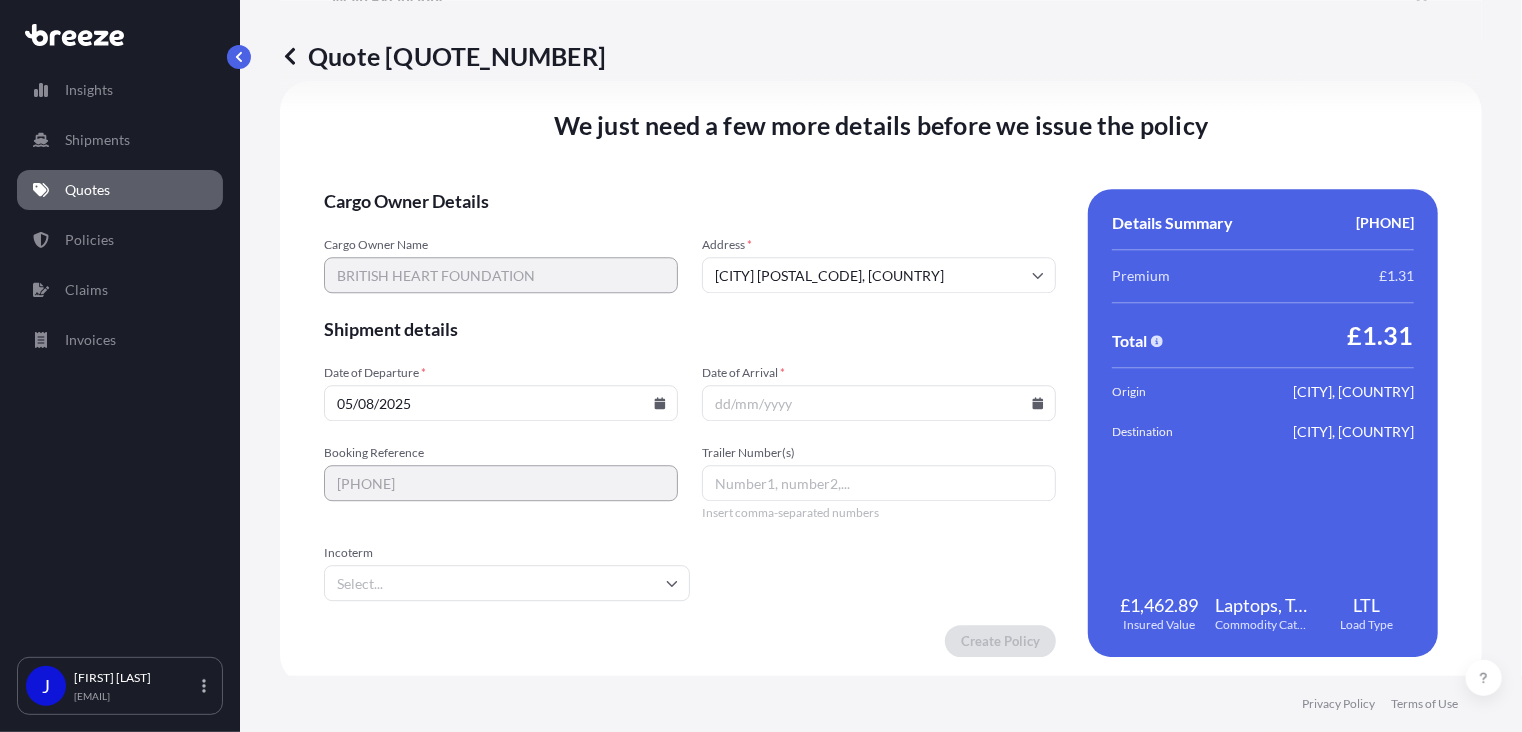 type on "05/08/2025" 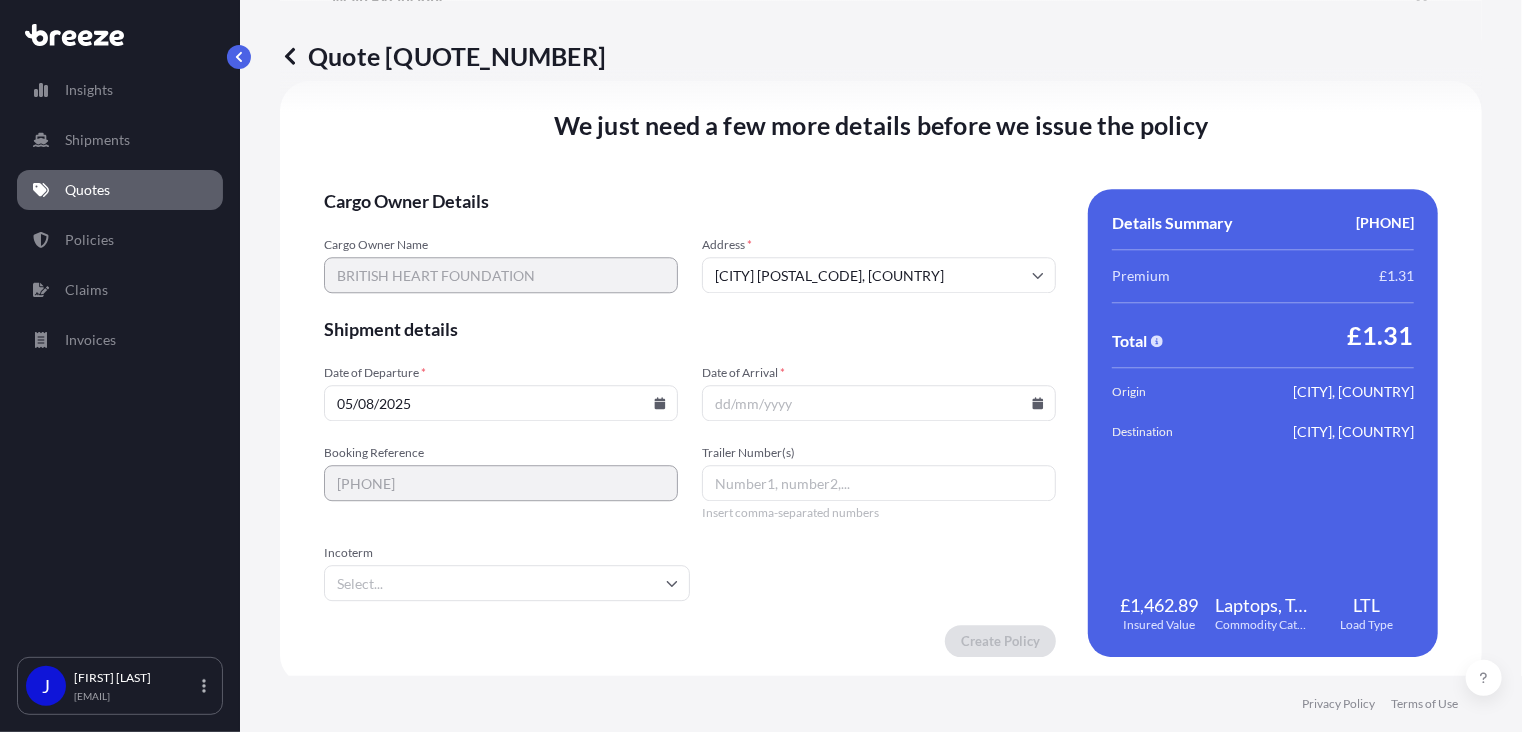 click on "Date of Arrival   *" at bounding box center (879, 403) 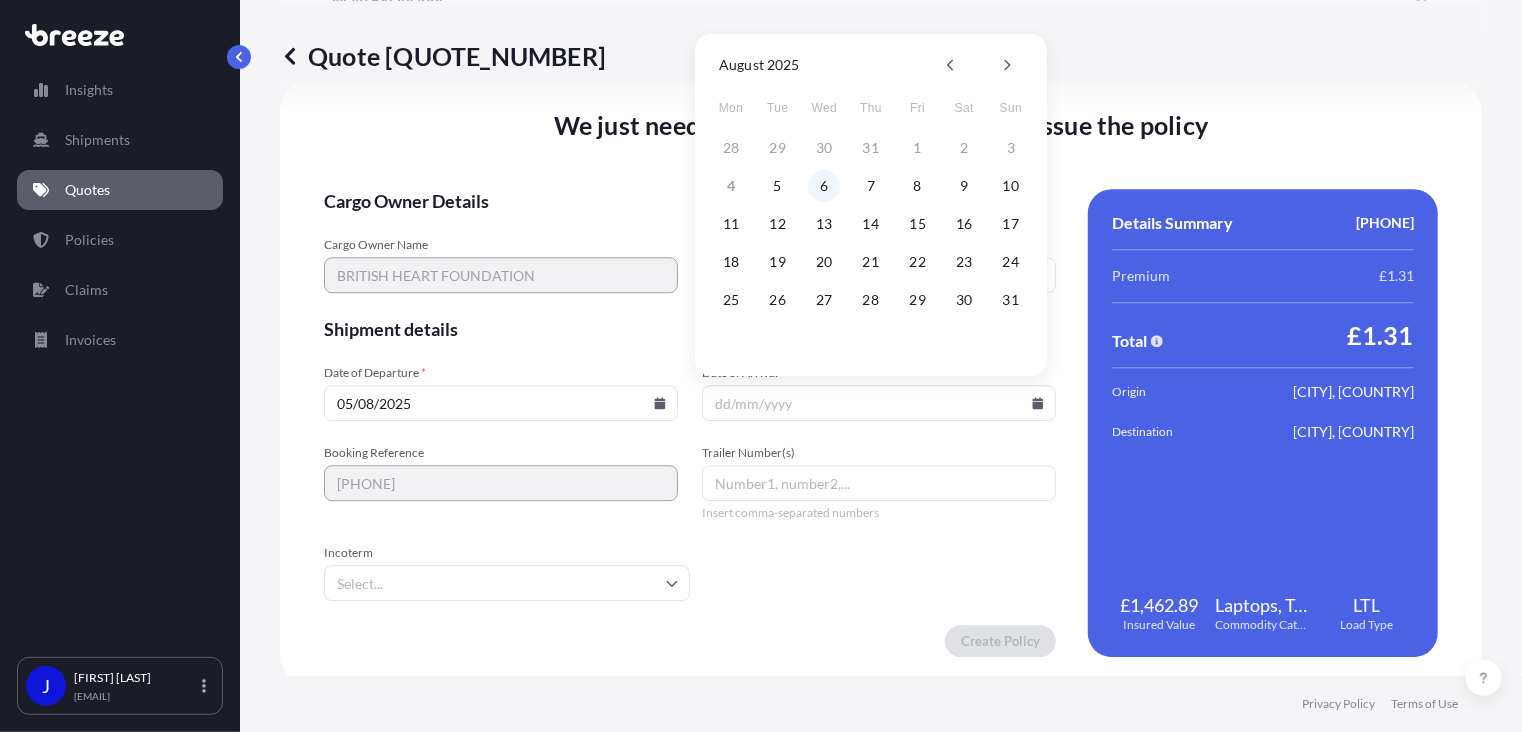 click on "6" at bounding box center [825, 186] 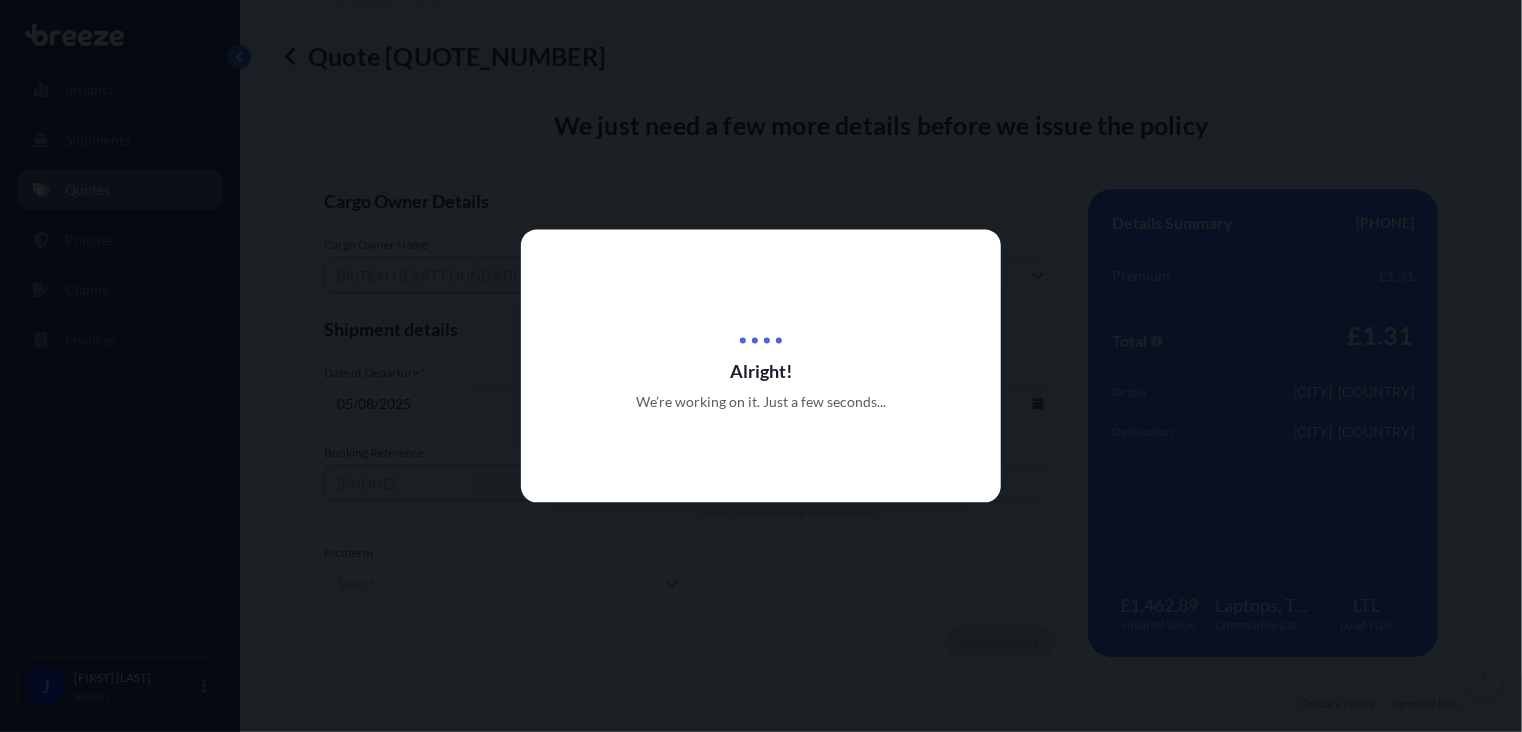 scroll, scrollTop: 0, scrollLeft: 0, axis: both 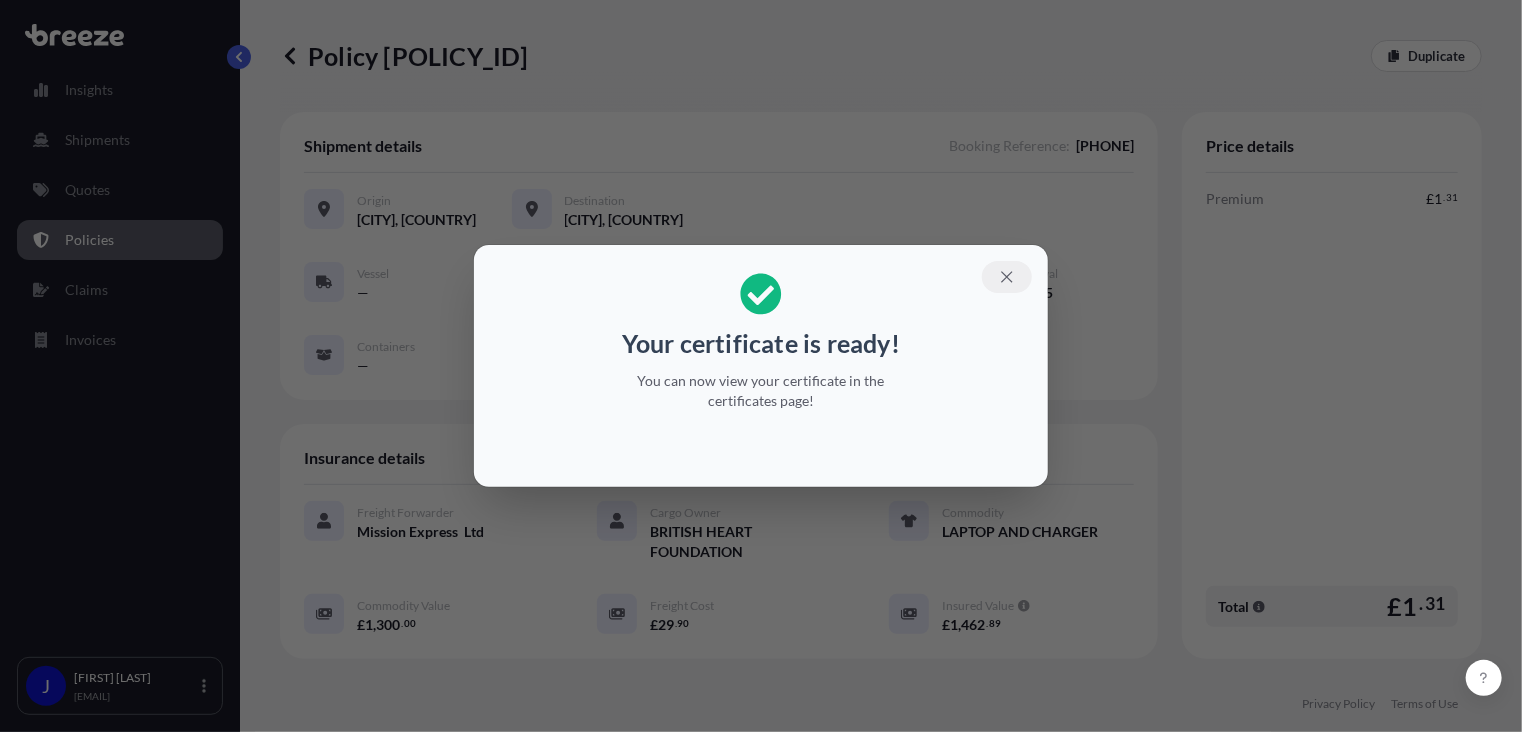 click 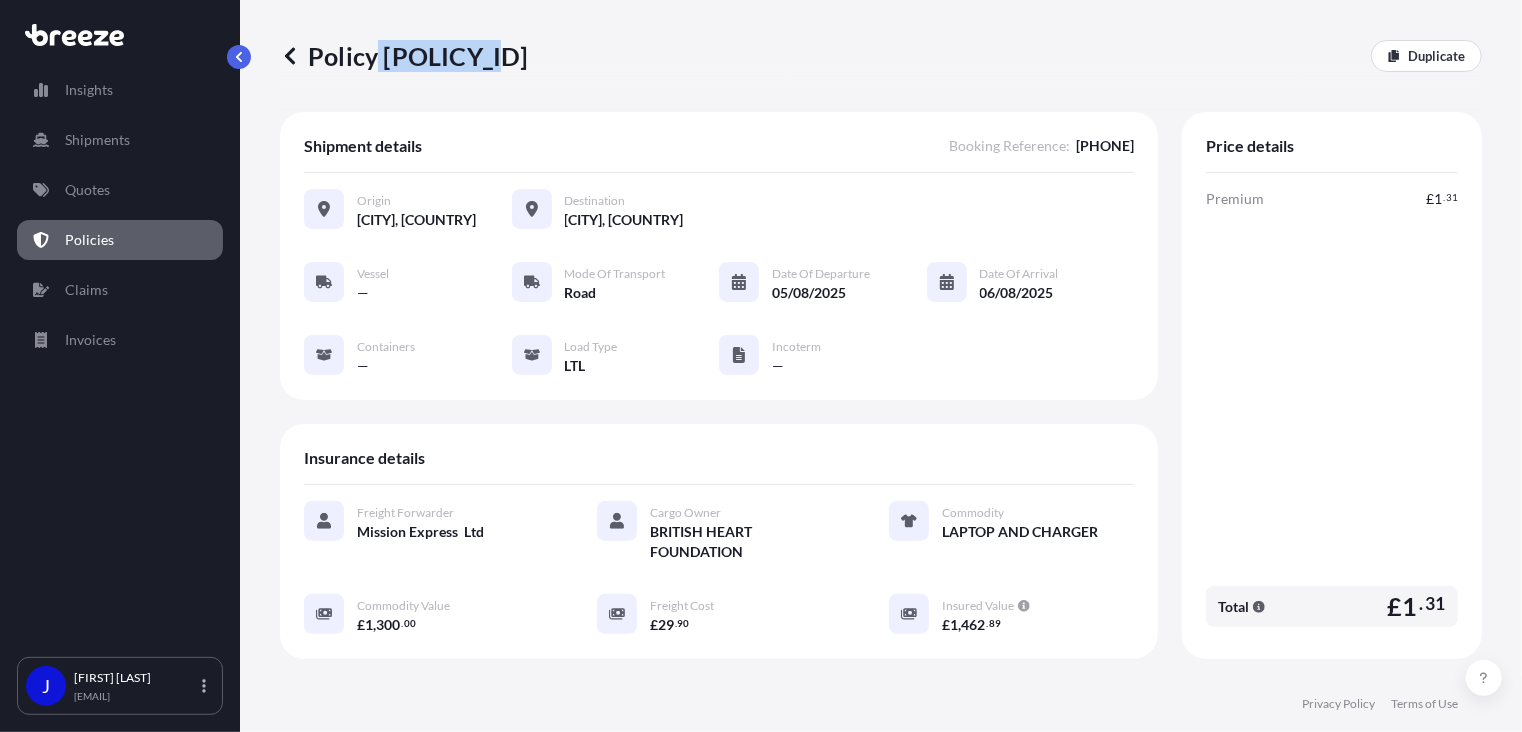 drag, startPoint x: 378, startPoint y: 55, endPoint x: 518, endPoint y: 68, distance: 140.60228 